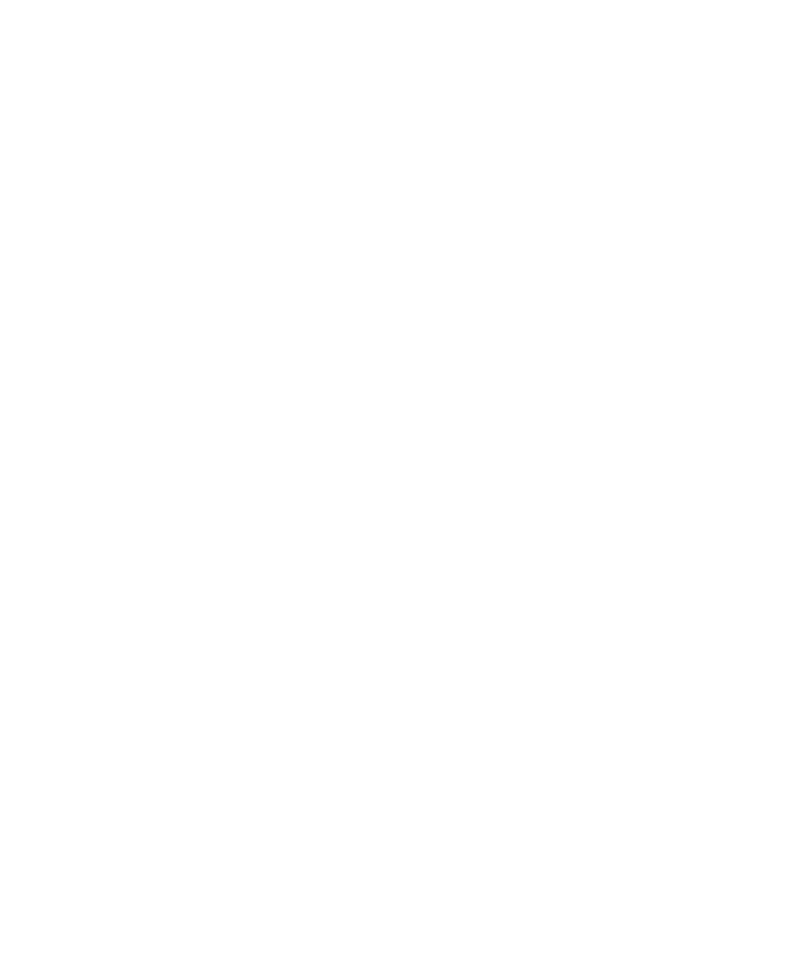 scroll, scrollTop: 0, scrollLeft: 0, axis: both 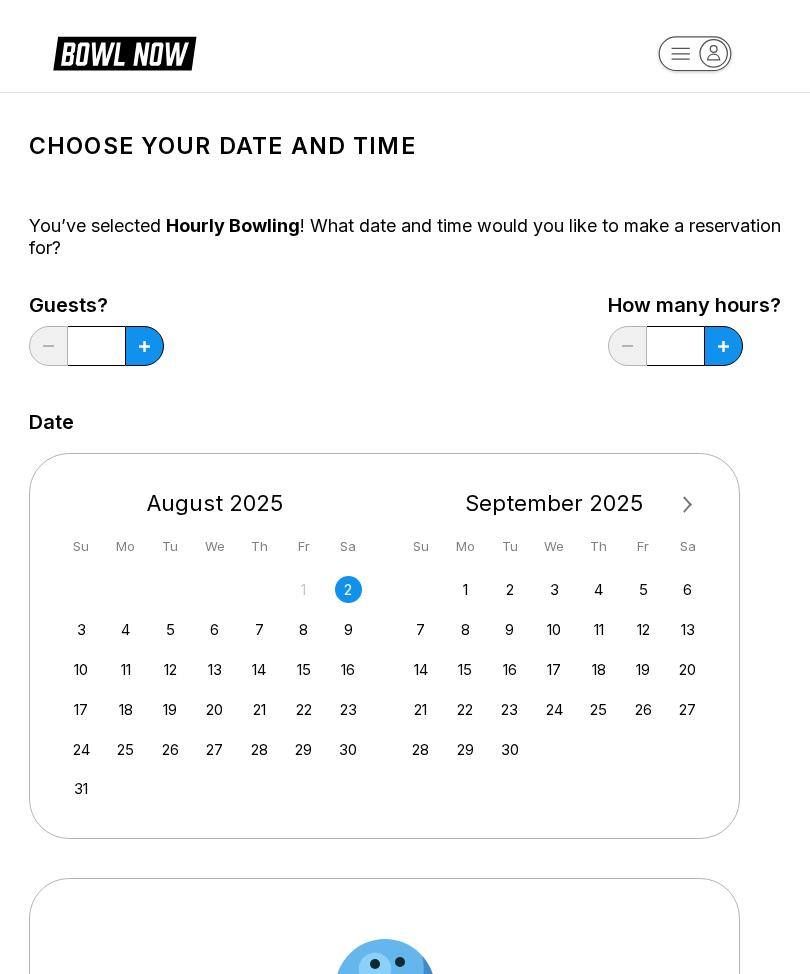 click on "3" at bounding box center (81, 629) 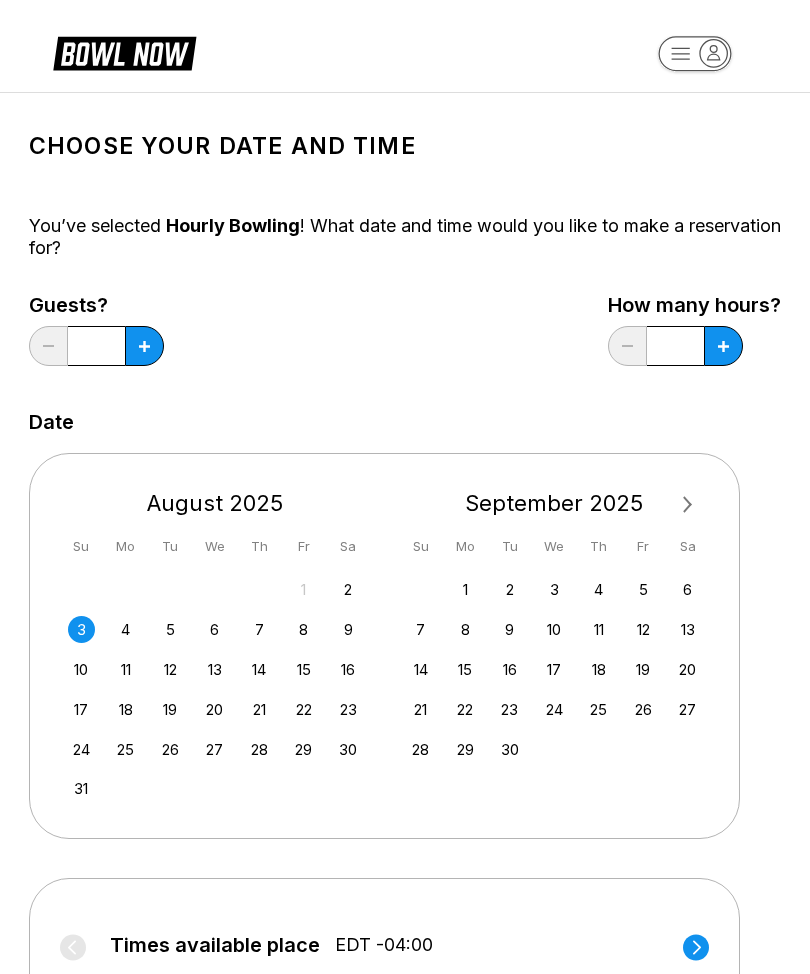 click at bounding box center [144, 346] 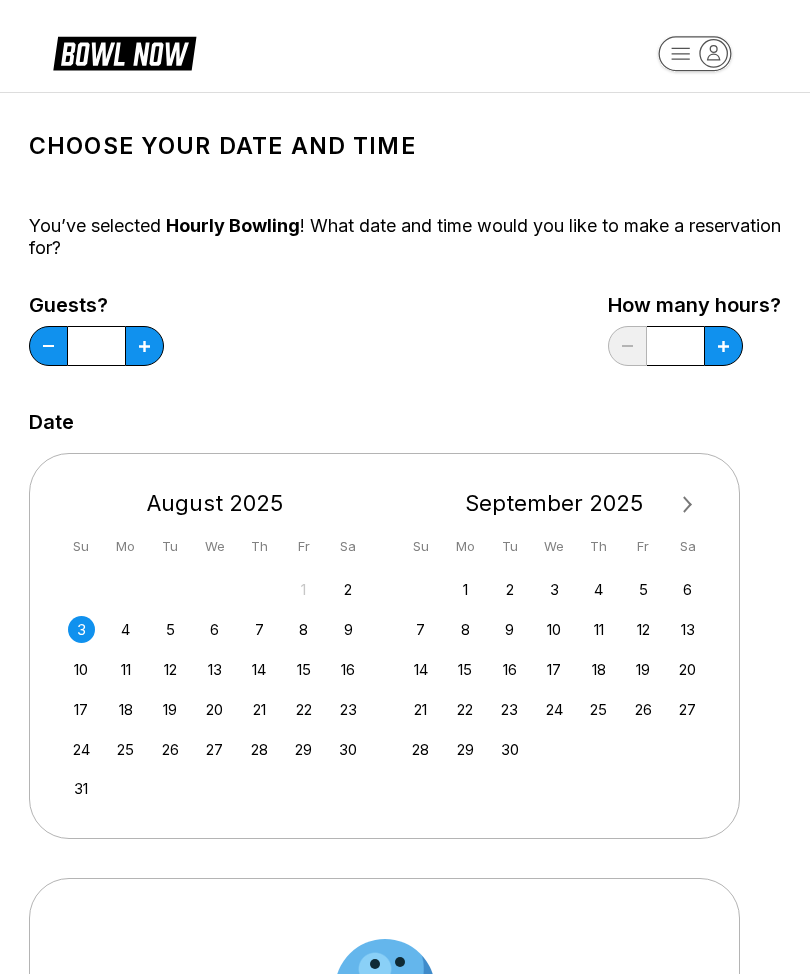 click at bounding box center [144, 346] 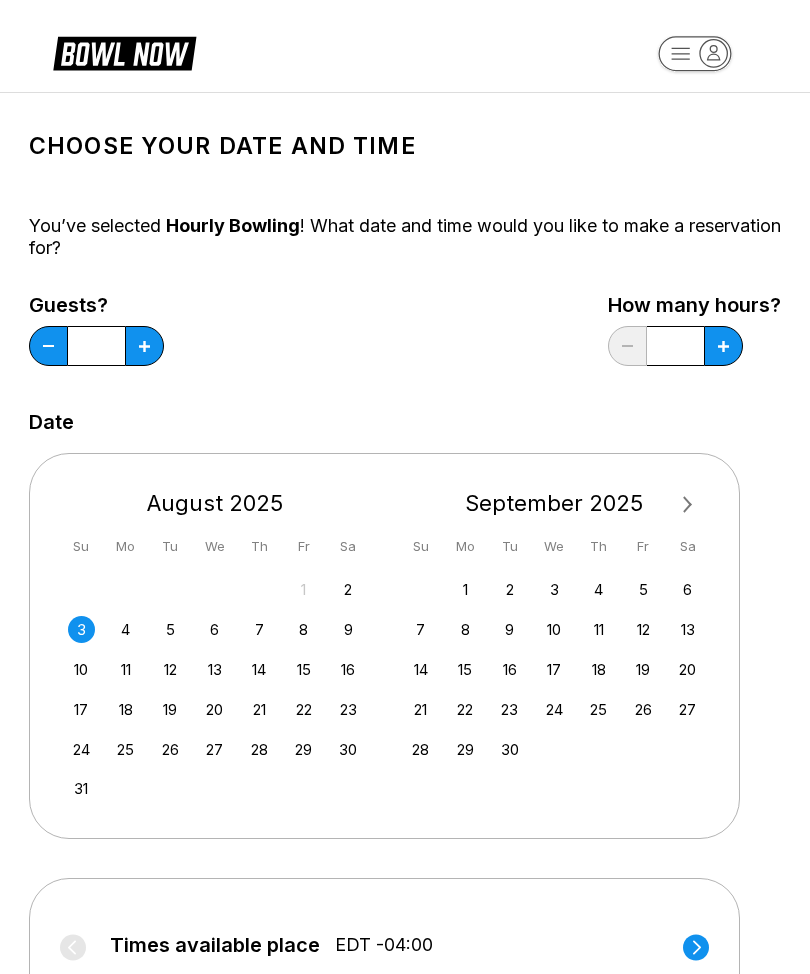 click at bounding box center [144, 346] 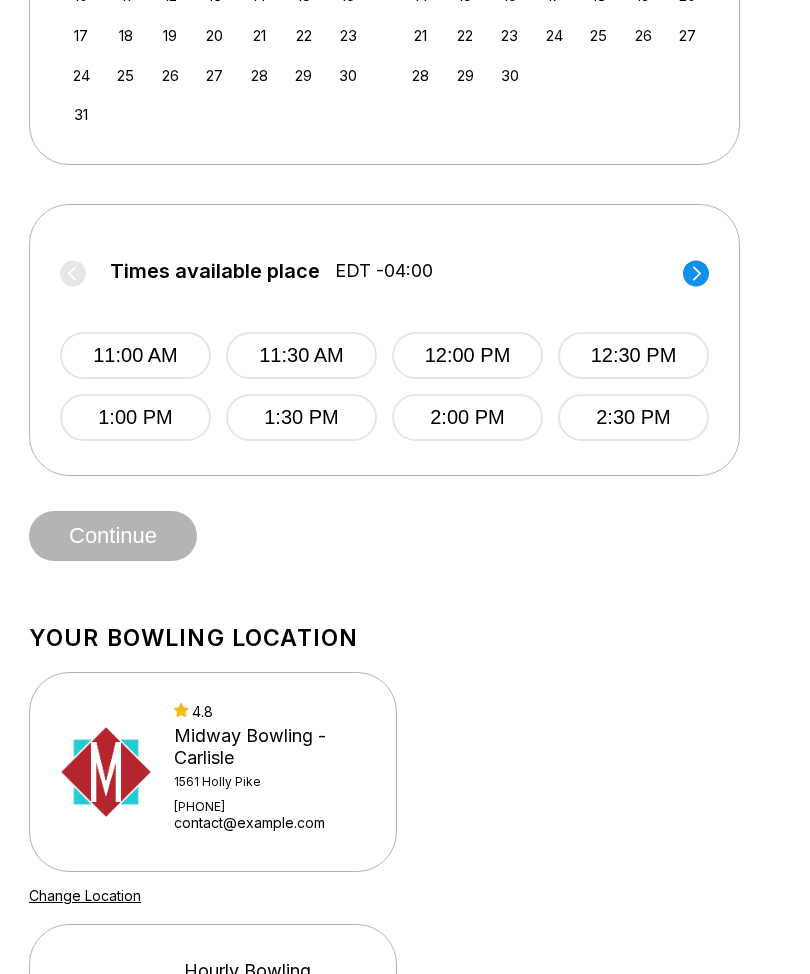 scroll, scrollTop: 675, scrollLeft: 0, axis: vertical 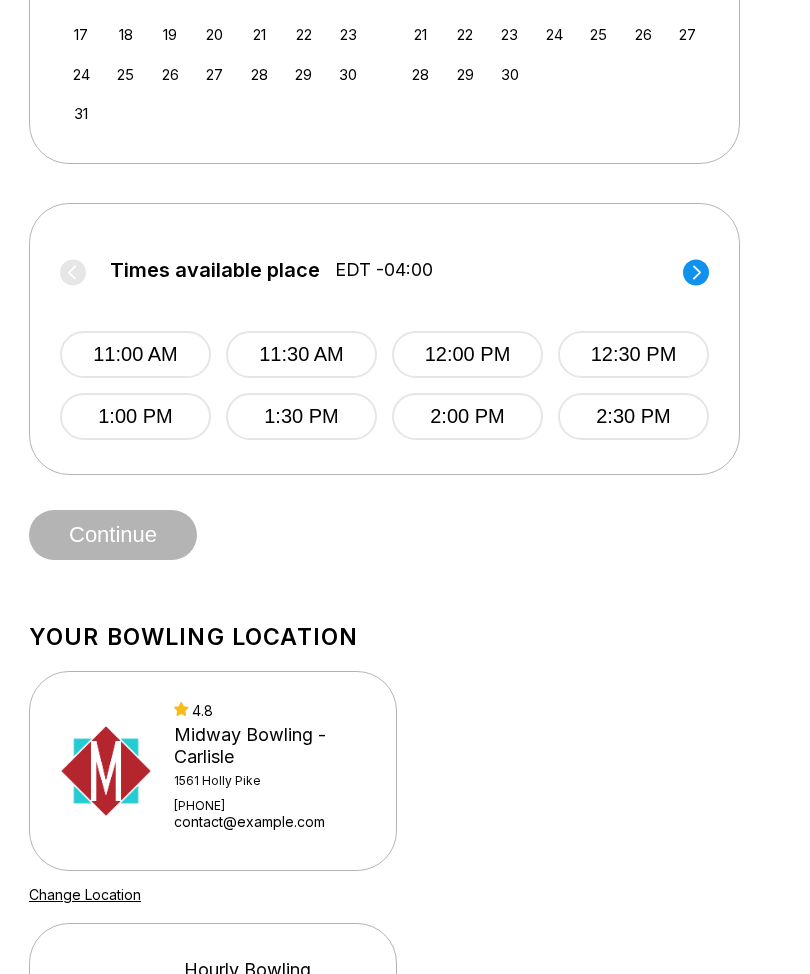 click on "Continue" at bounding box center (113, 536) 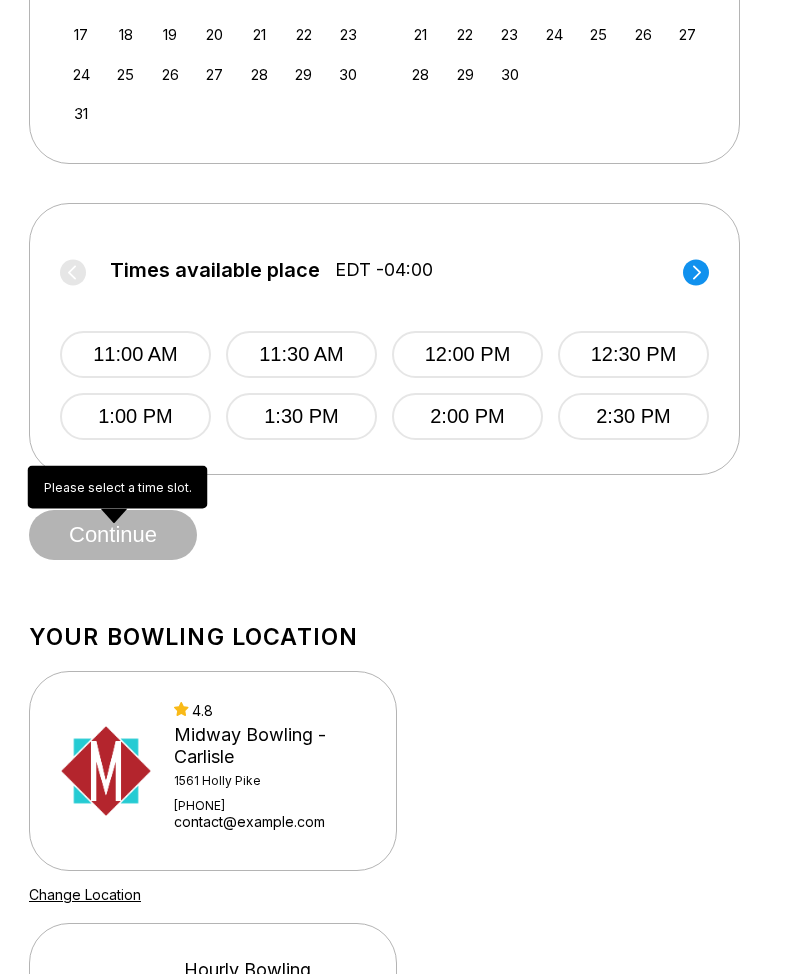 click on "Continue" at bounding box center (113, 536) 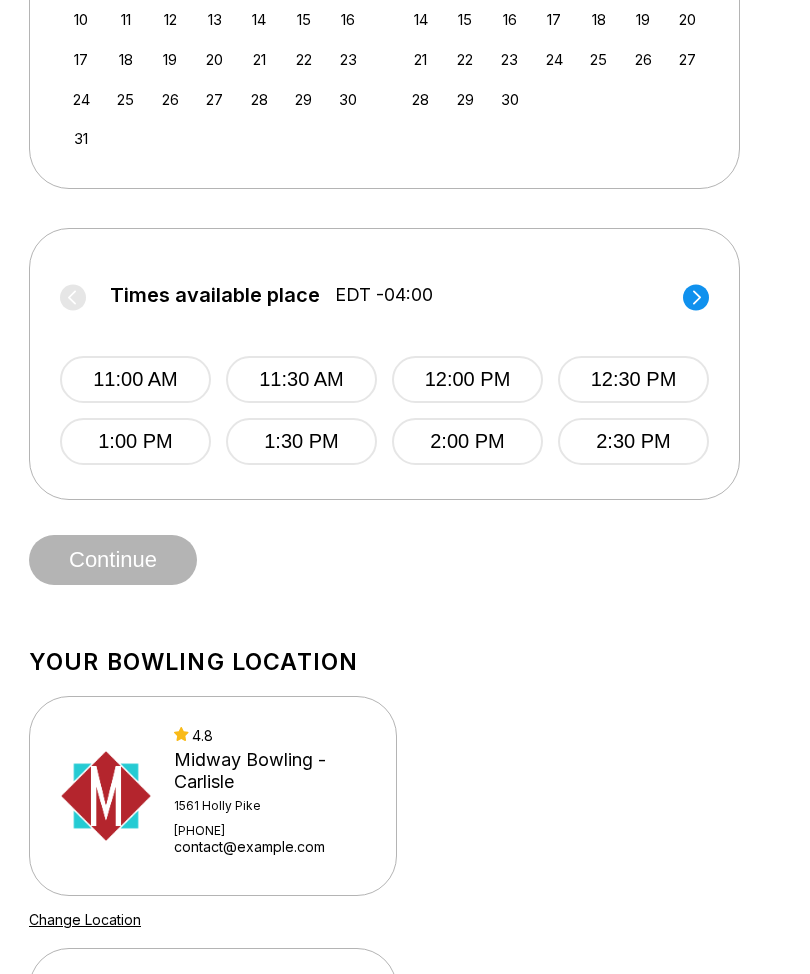scroll, scrollTop: 650, scrollLeft: 0, axis: vertical 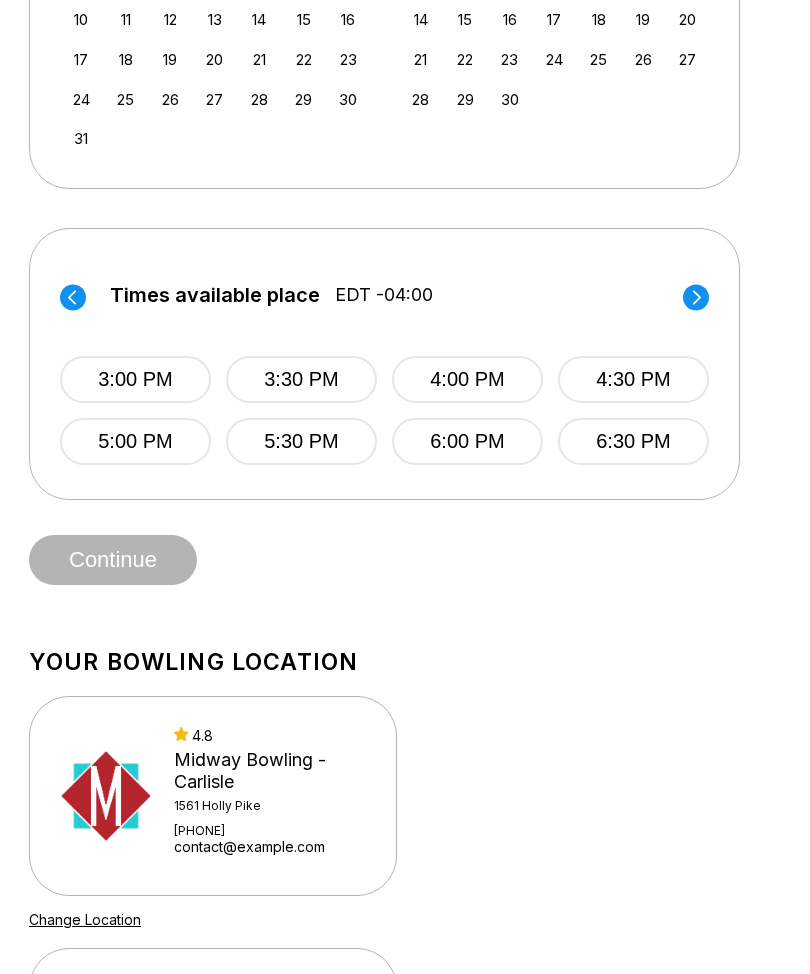 click on "5:00 PM" at bounding box center [135, 441] 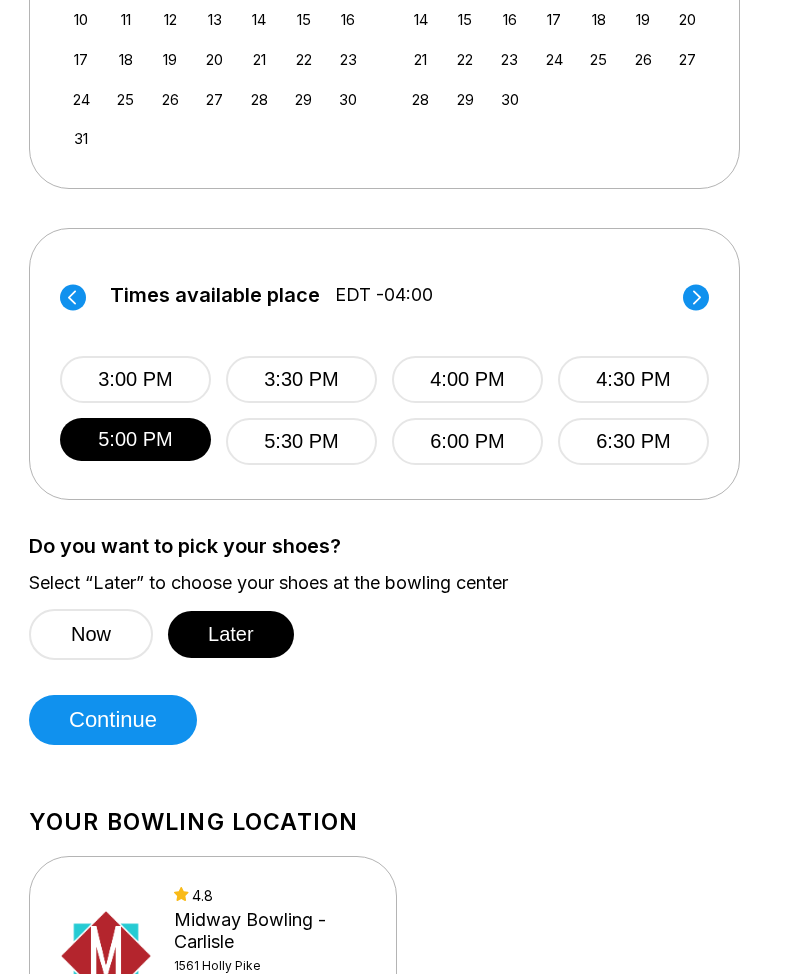 click on "Later" at bounding box center [231, 634] 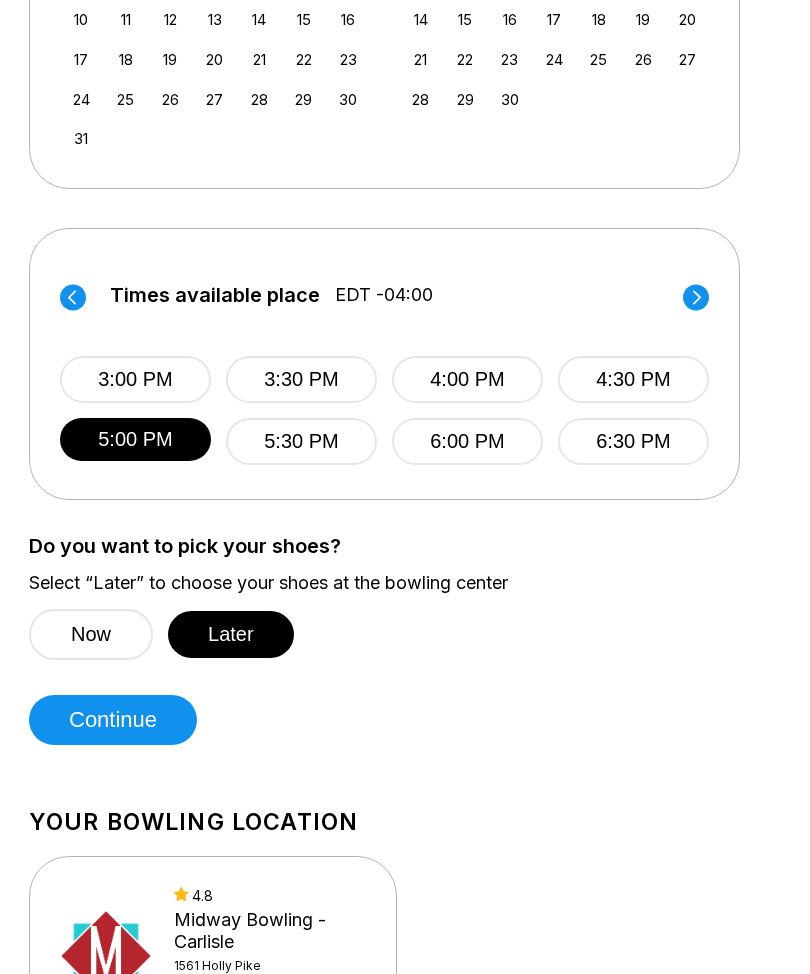click on "Continue" at bounding box center (113, 720) 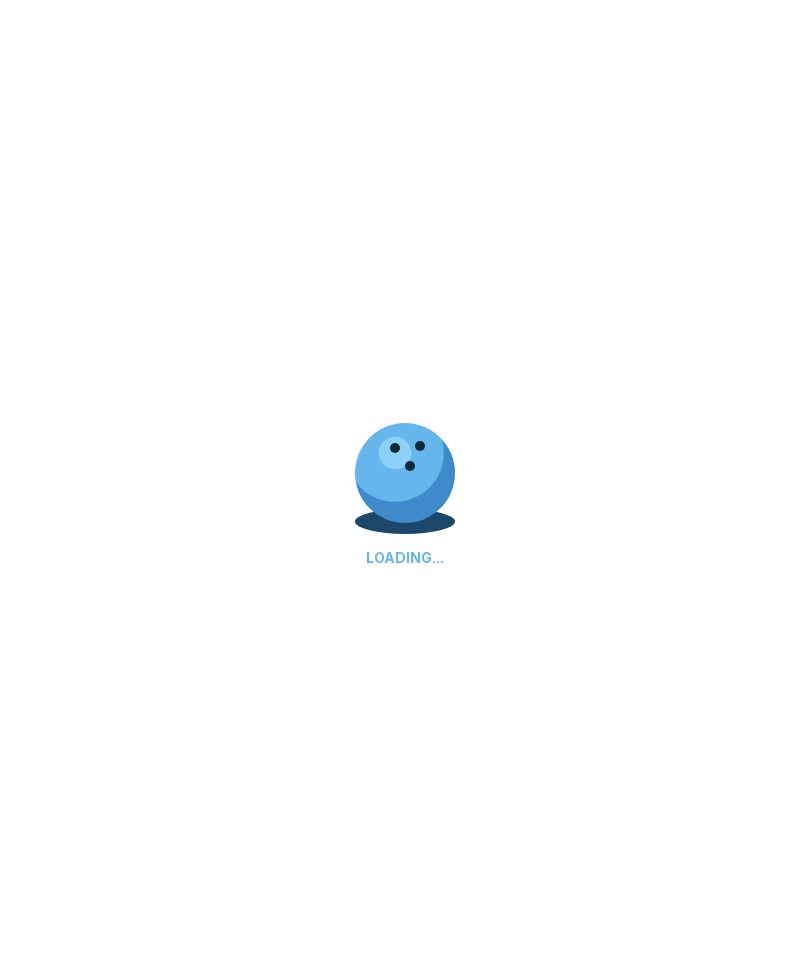 scroll, scrollTop: 0, scrollLeft: 0, axis: both 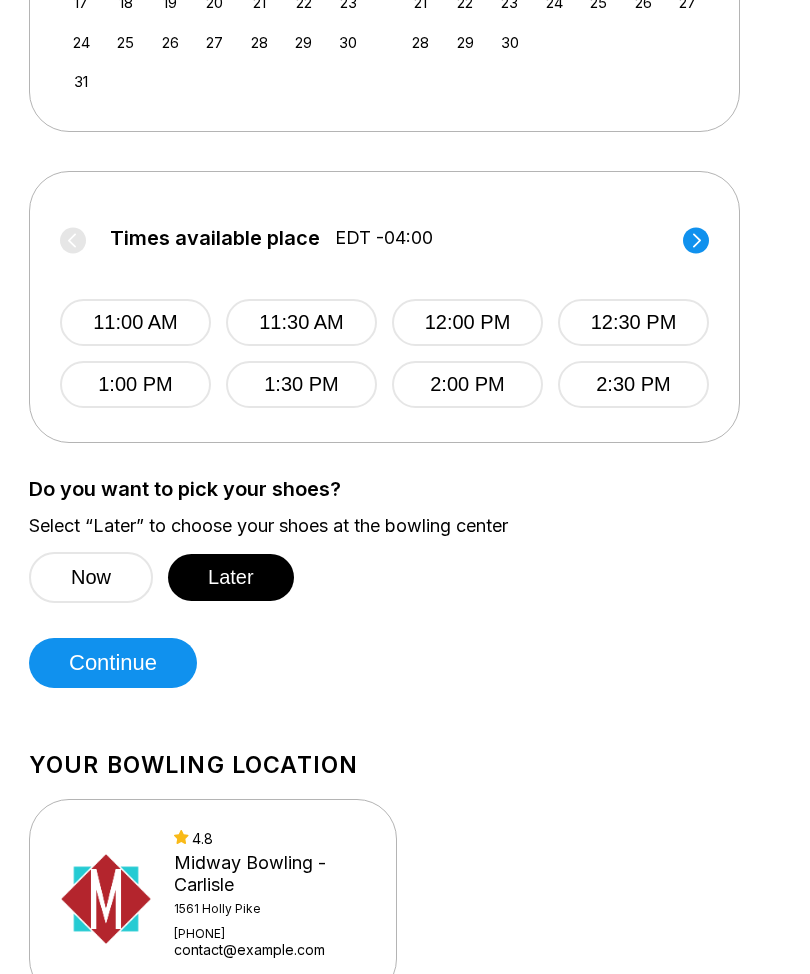 click 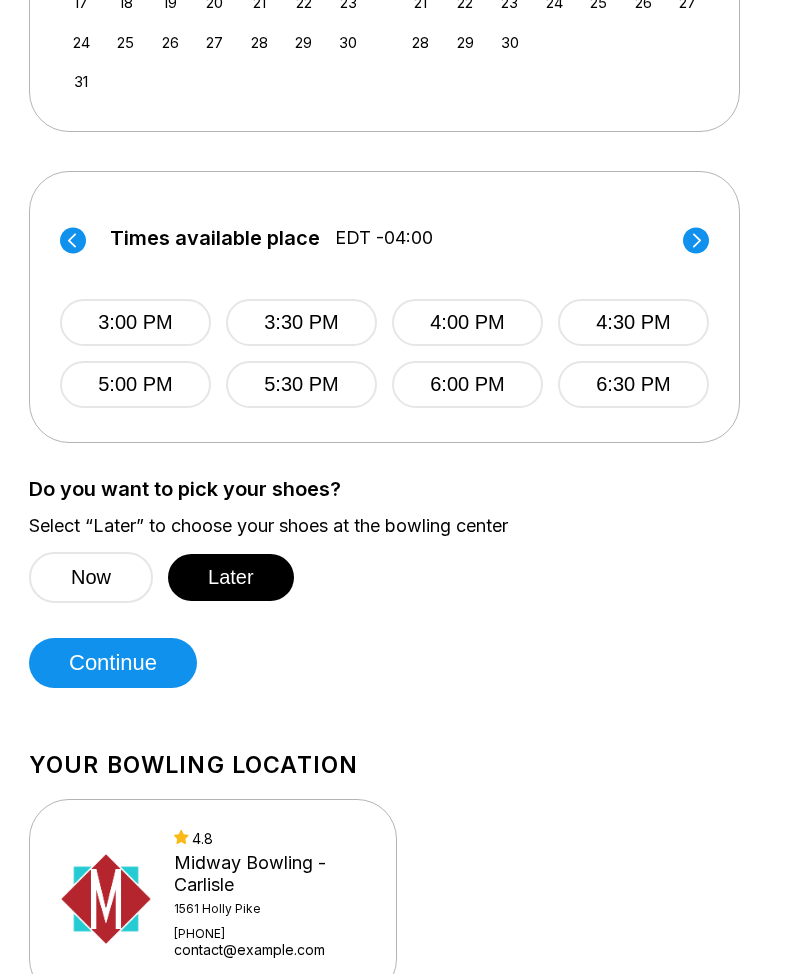click on "5:00 PM" at bounding box center [135, 384] 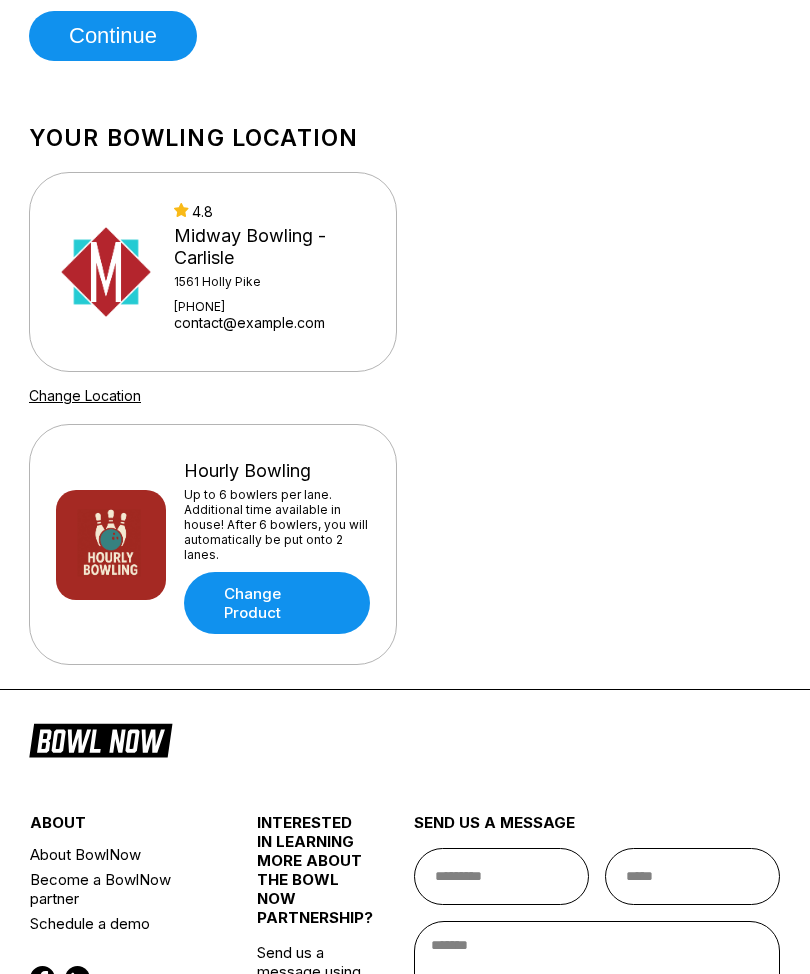 scroll, scrollTop: 1333, scrollLeft: 0, axis: vertical 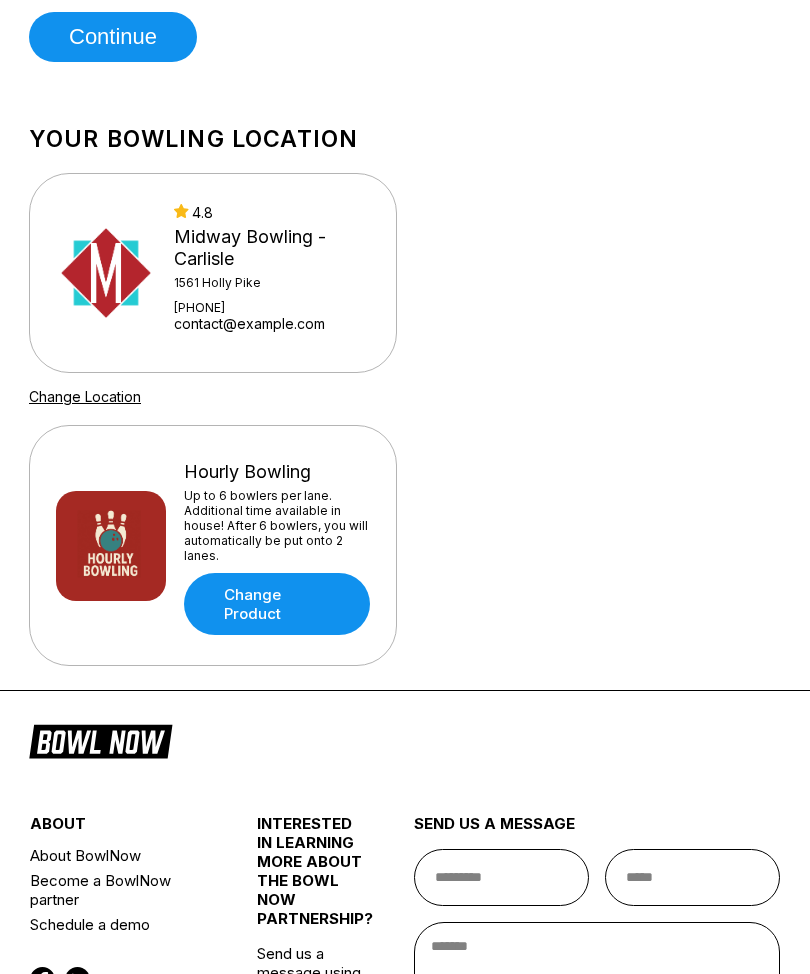 click on "Change Product" at bounding box center [277, 604] 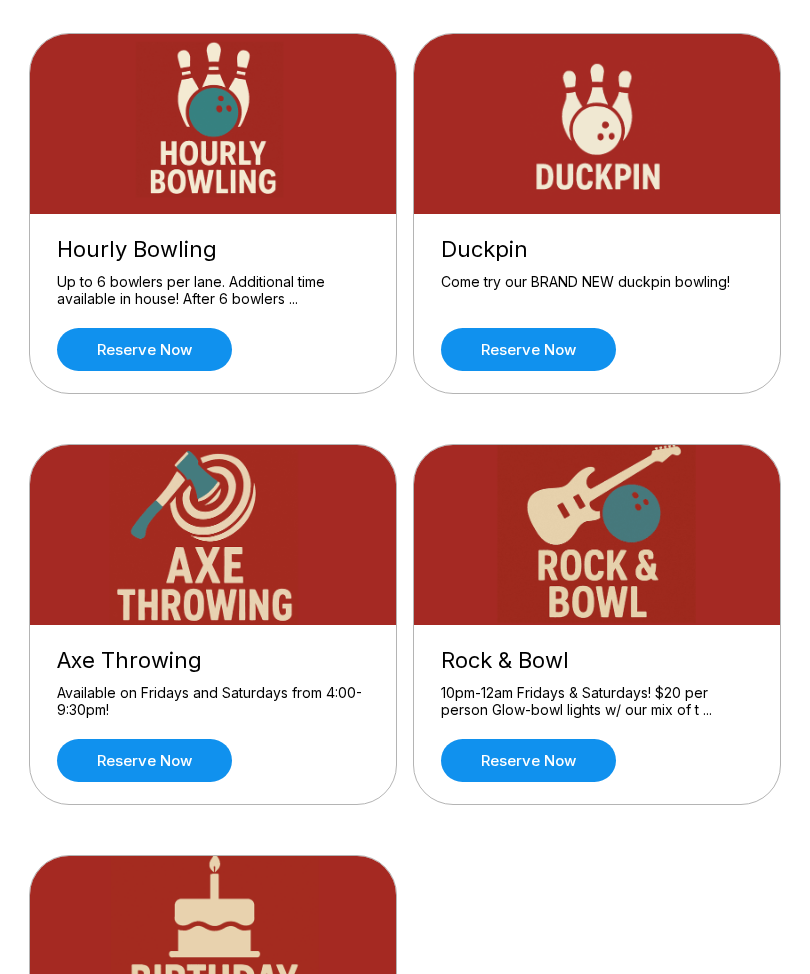scroll, scrollTop: 175, scrollLeft: 0, axis: vertical 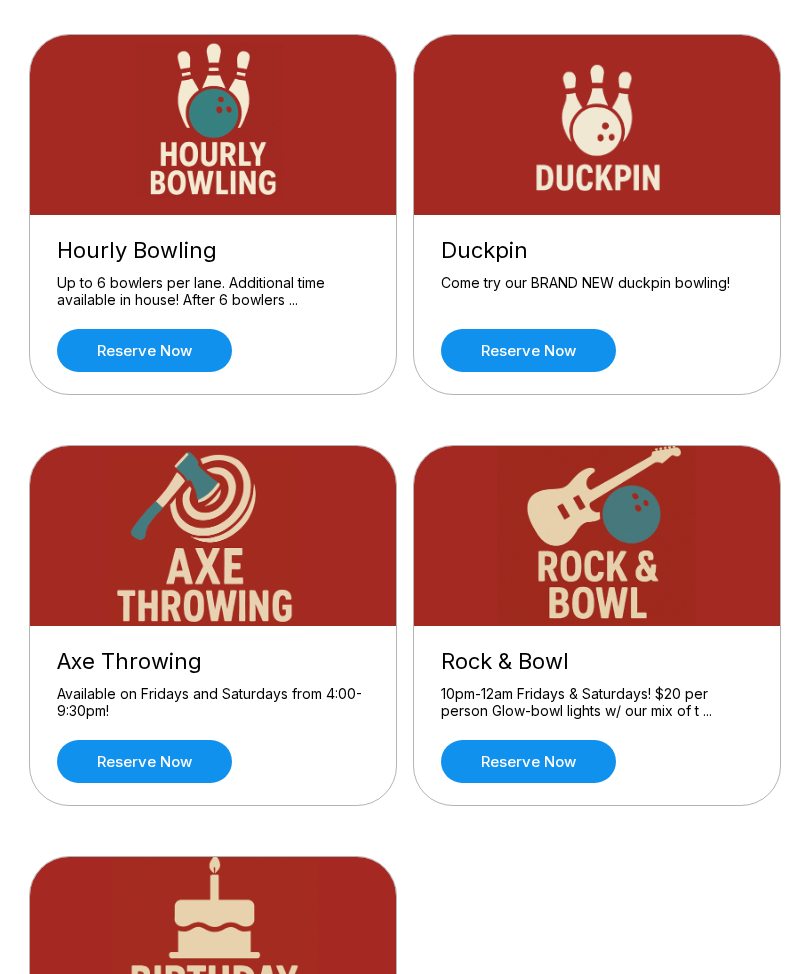 click on "Reserve now" at bounding box center (144, 351) 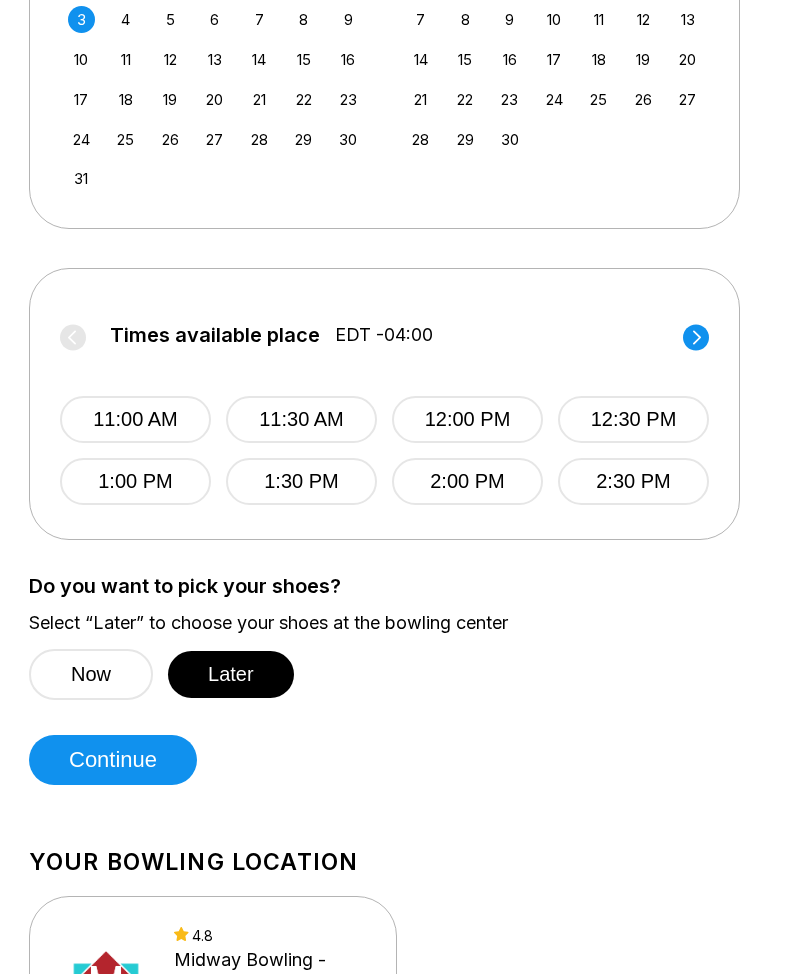 scroll, scrollTop: 609, scrollLeft: 0, axis: vertical 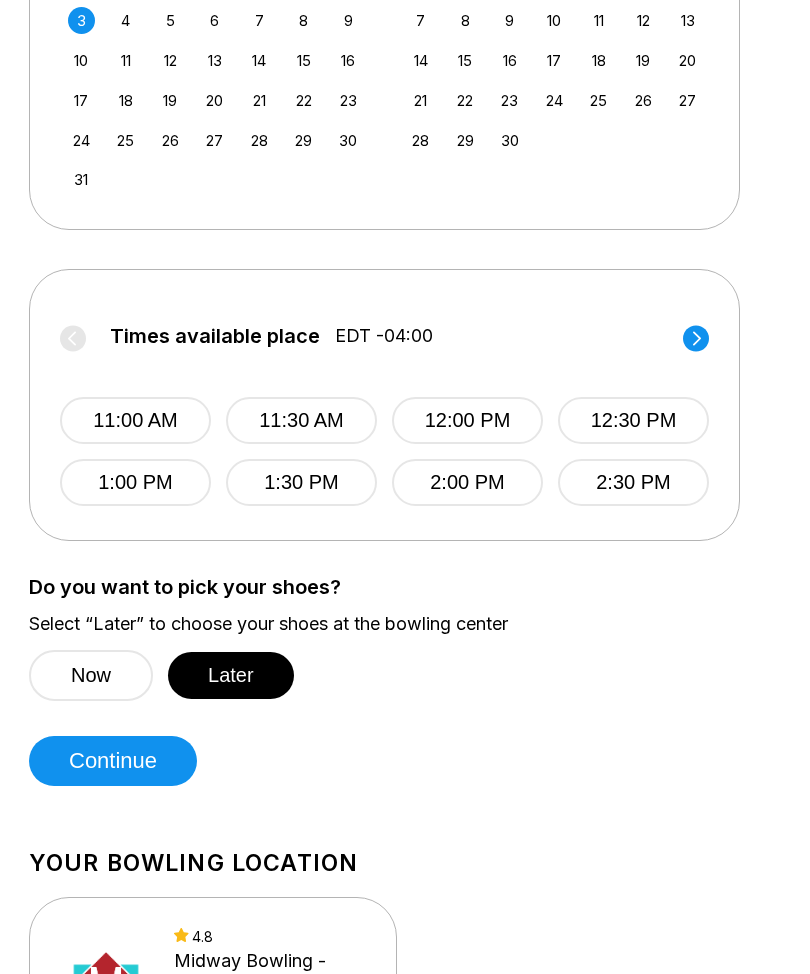 click 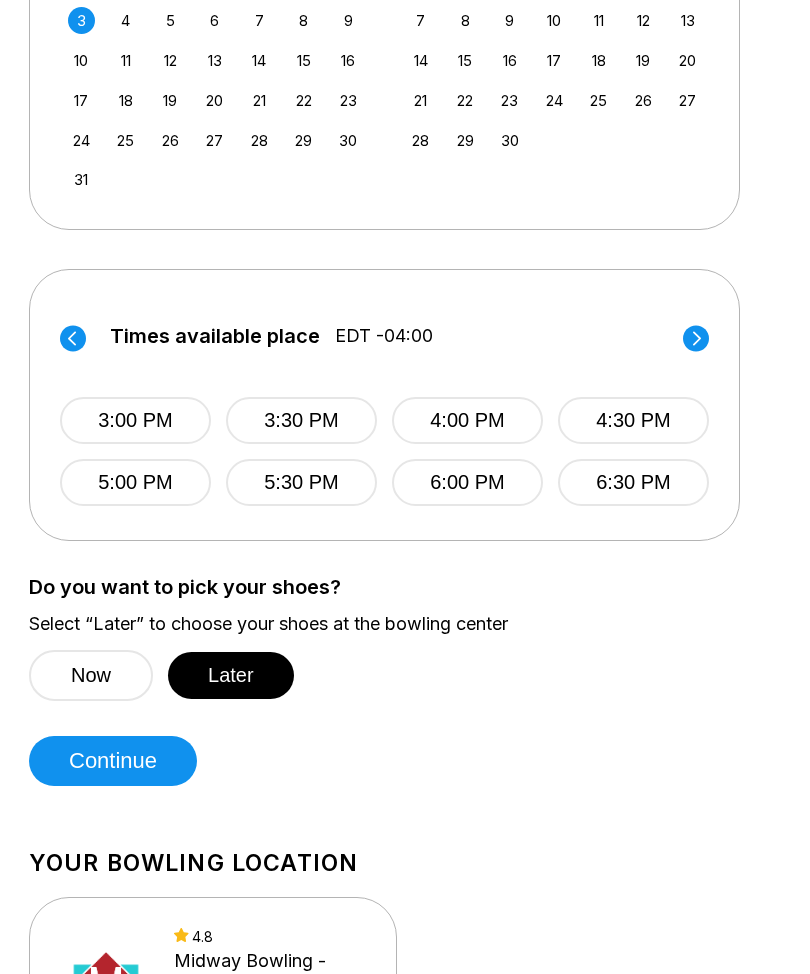 click on "5:00 PM" at bounding box center (135, 482) 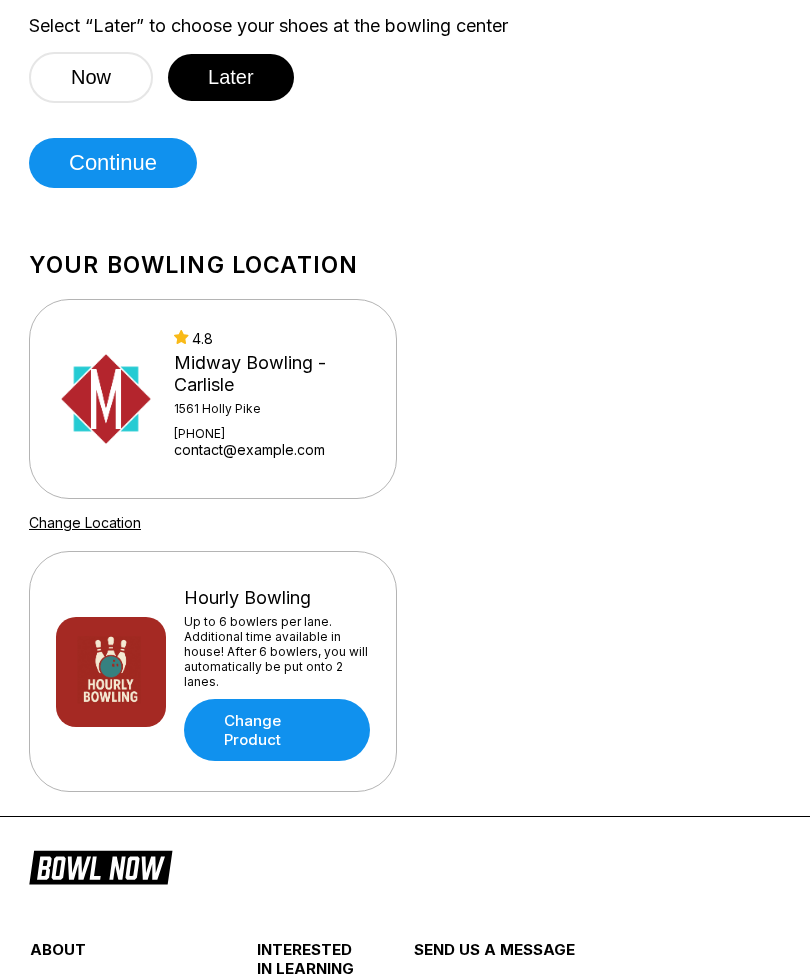 scroll, scrollTop: 1247, scrollLeft: 0, axis: vertical 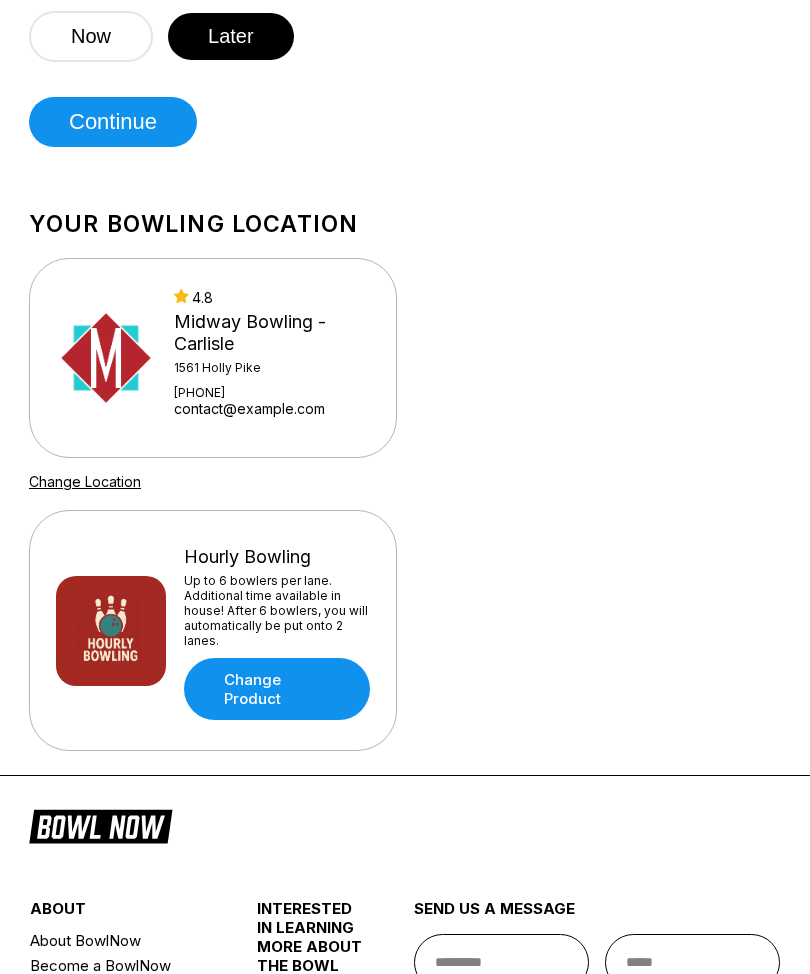 click at bounding box center (106, 359) 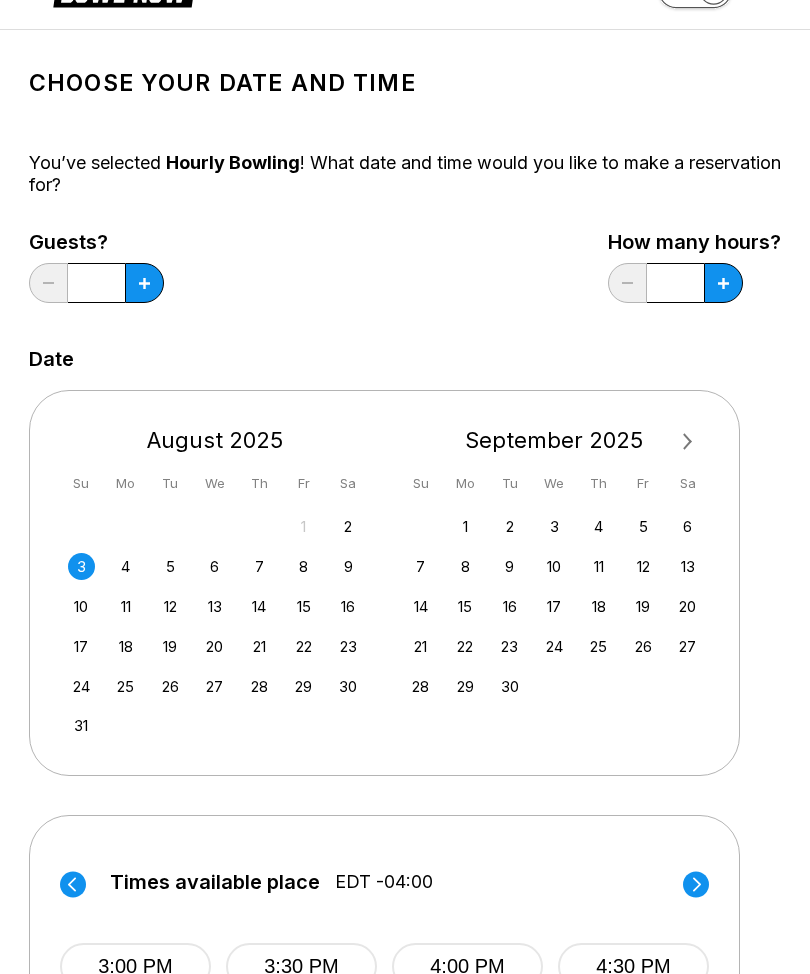 scroll, scrollTop: 0, scrollLeft: 0, axis: both 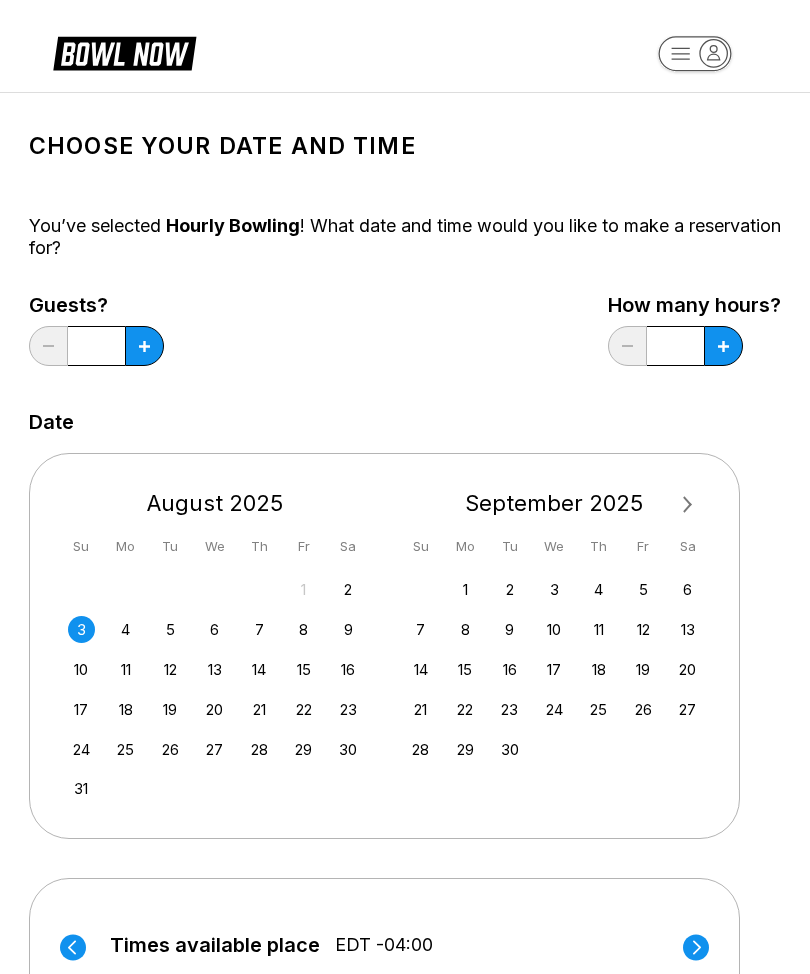 click 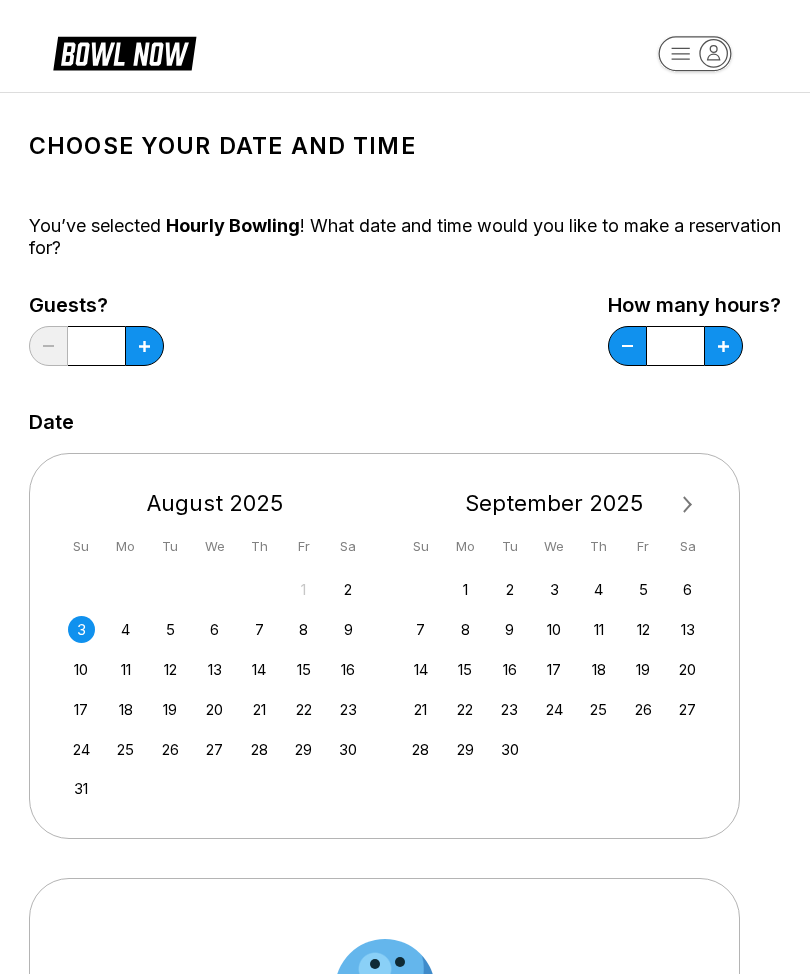click at bounding box center [144, 346] 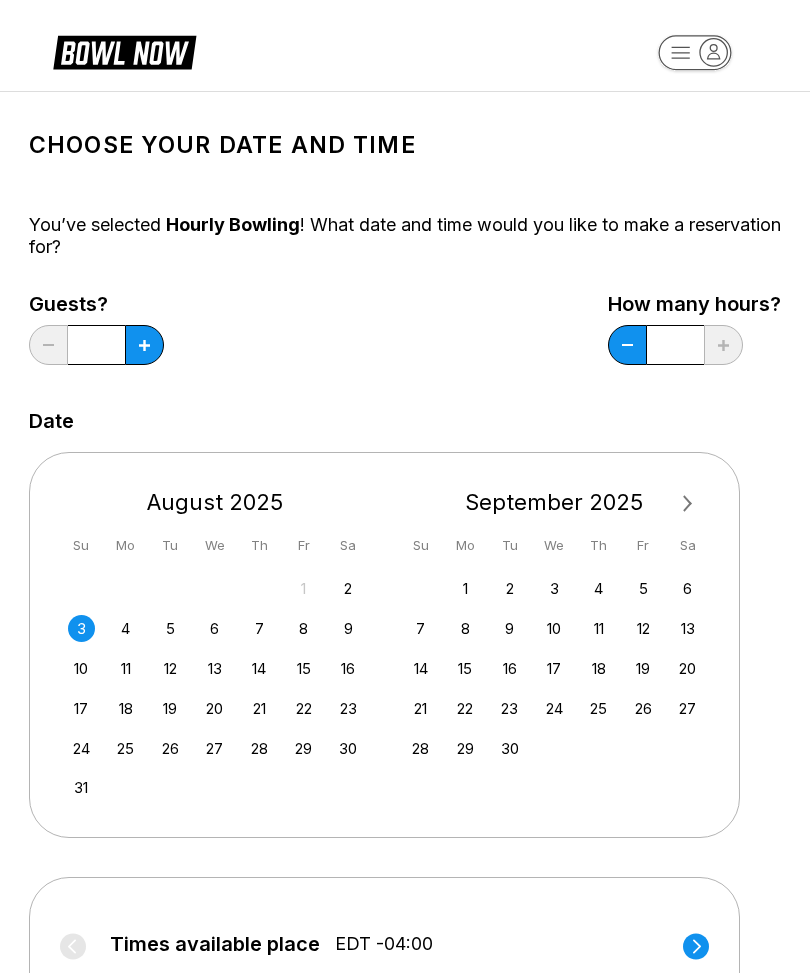 scroll, scrollTop: 0, scrollLeft: 0, axis: both 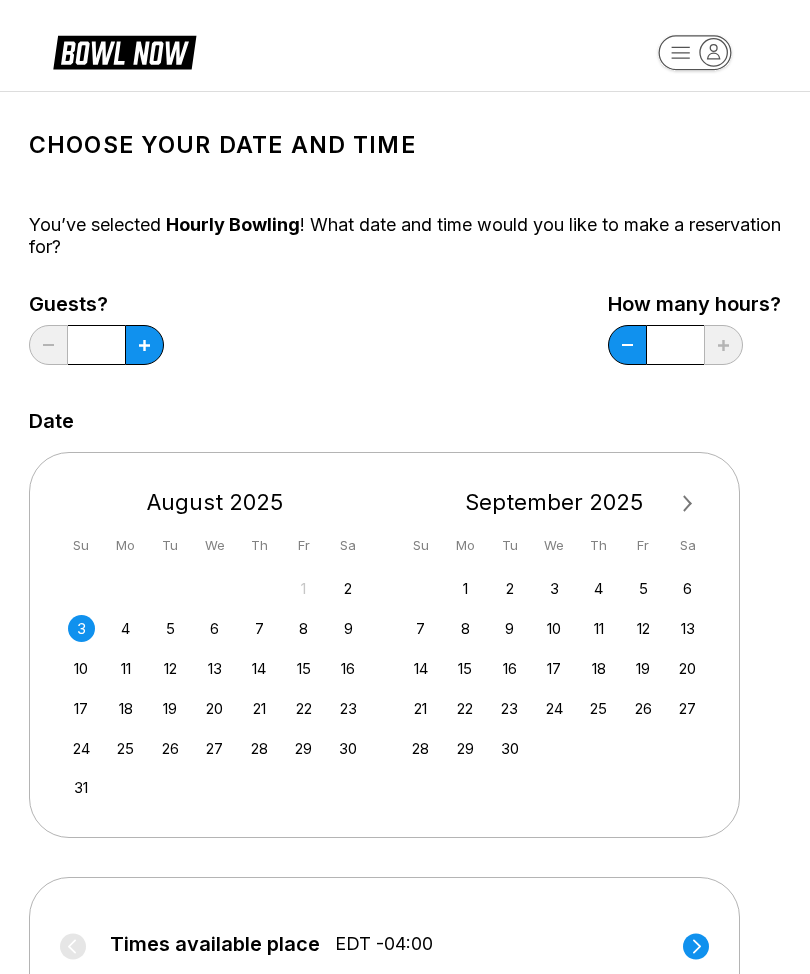 click at bounding box center [48, 346] 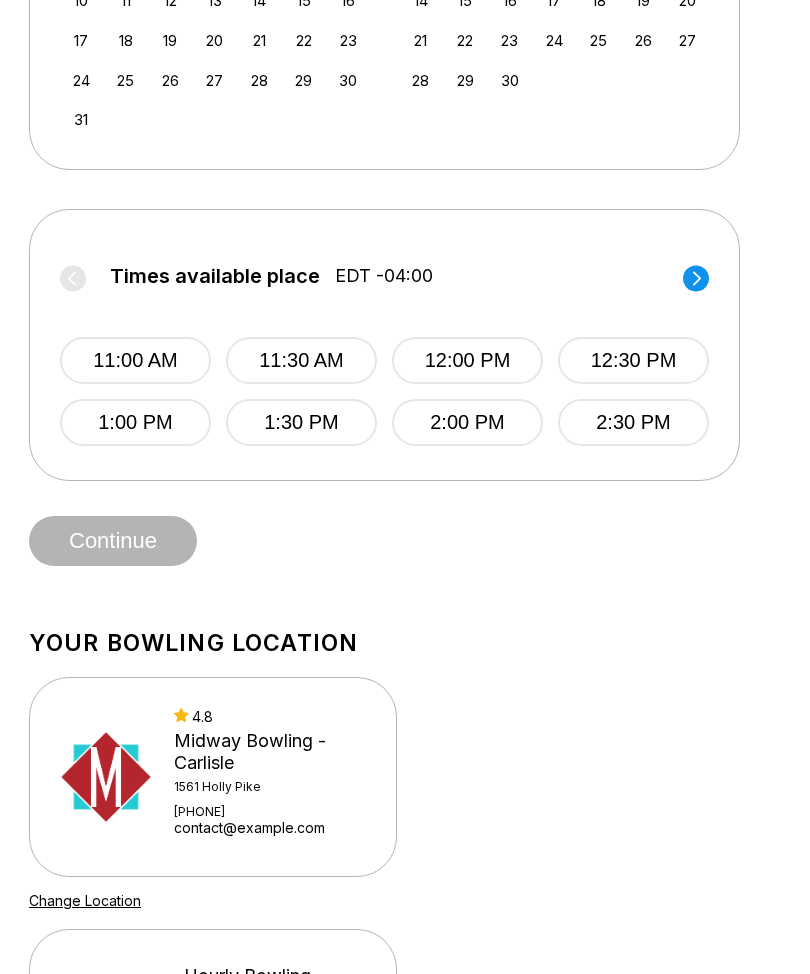 scroll, scrollTop: 673, scrollLeft: 0, axis: vertical 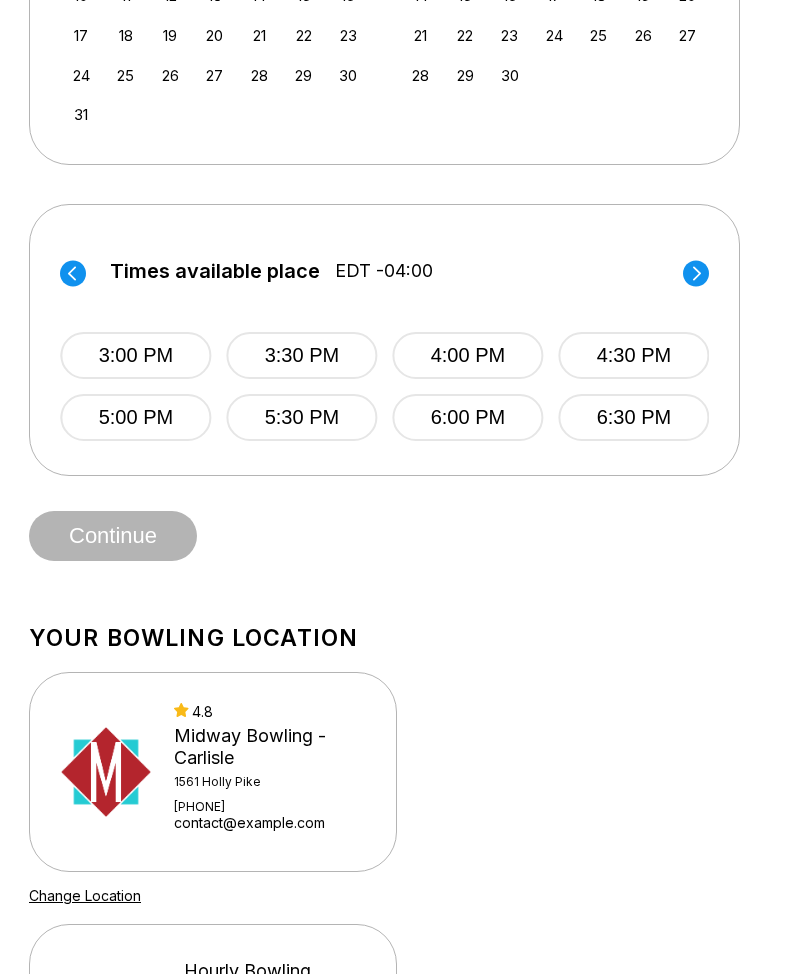 click on "5:00 PM" at bounding box center (135, 418) 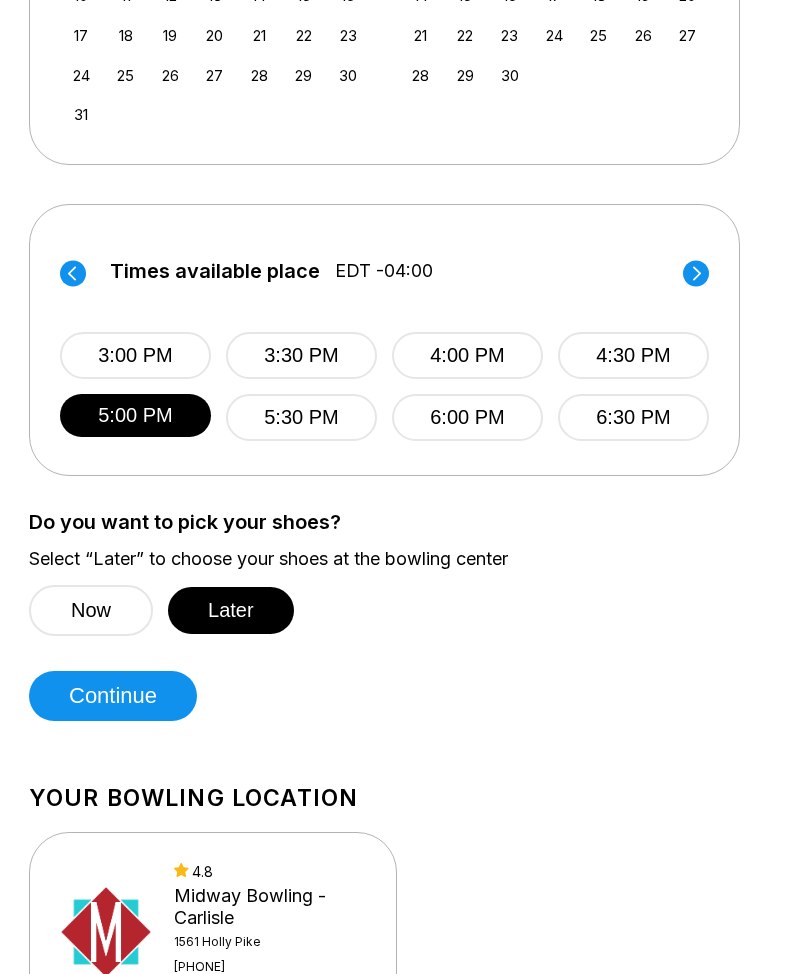 click on "Continue" at bounding box center (113, 696) 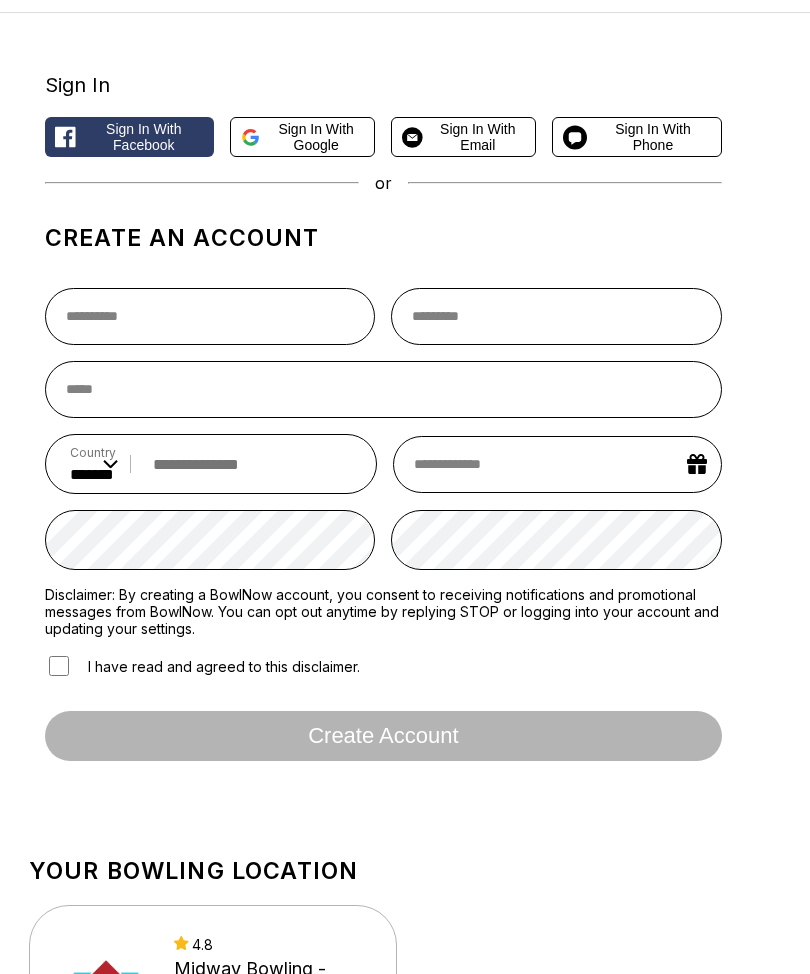 scroll, scrollTop: 0, scrollLeft: 0, axis: both 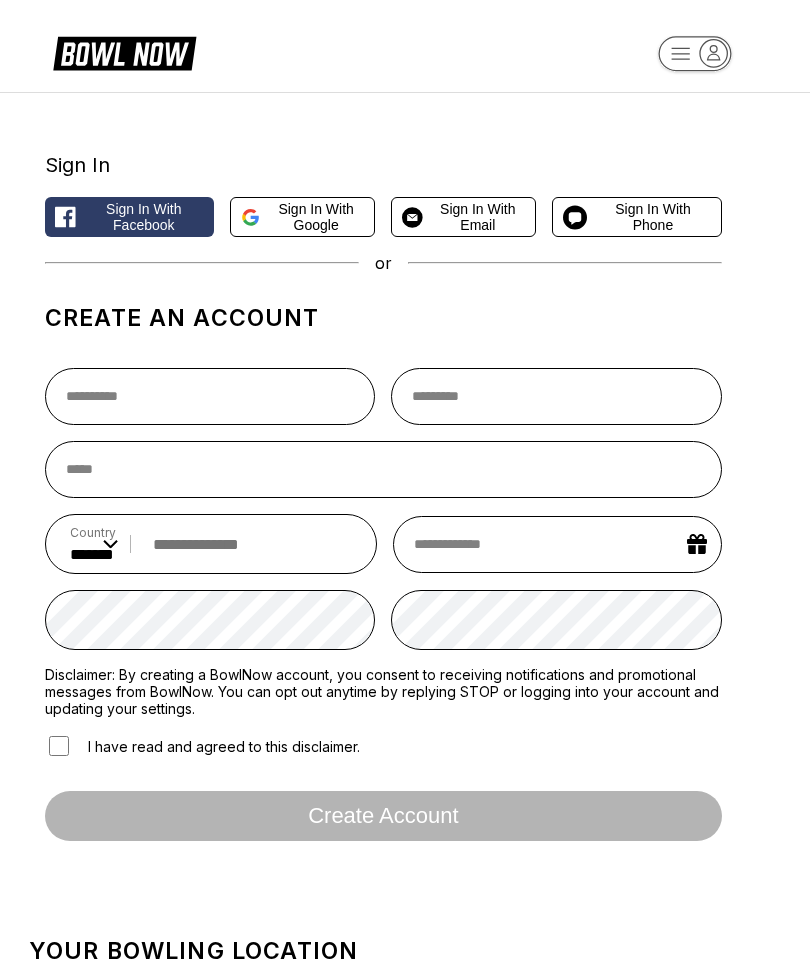 click on "Sign in with Email" at bounding box center [478, 217] 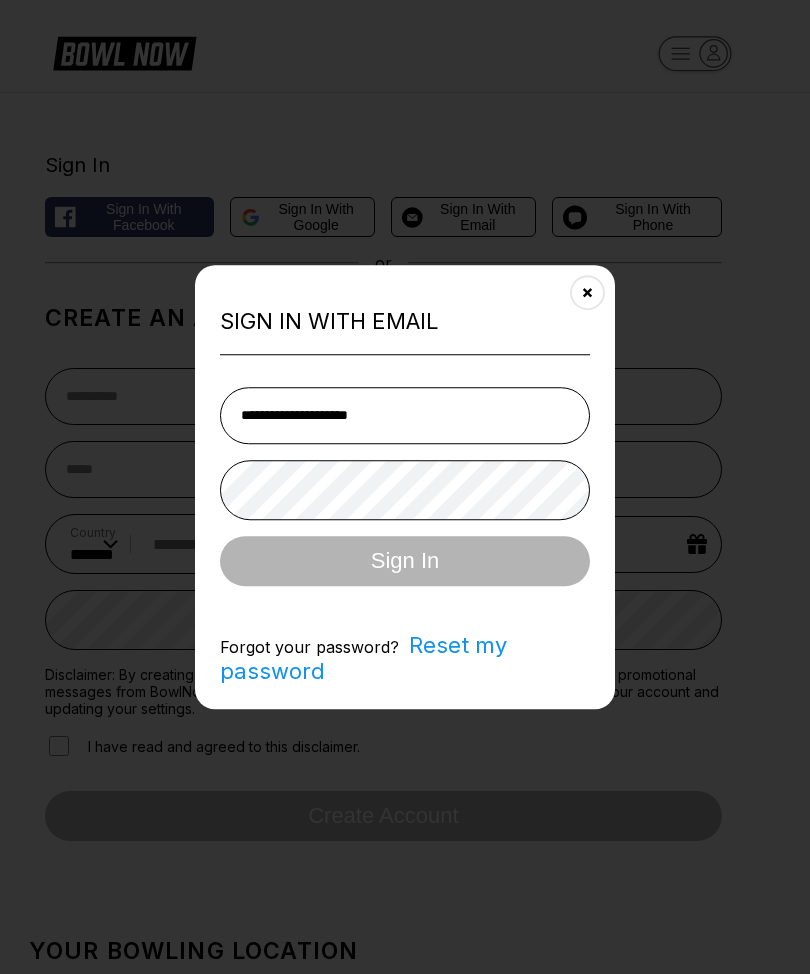 type on "**********" 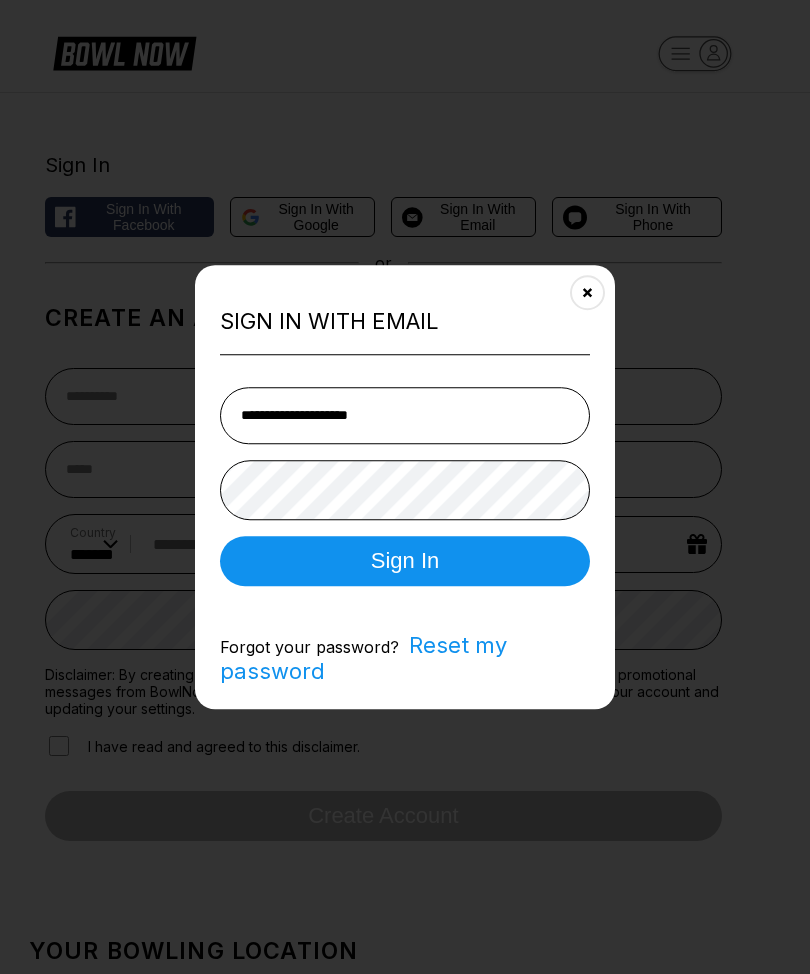 click on "Sign In" at bounding box center (405, 561) 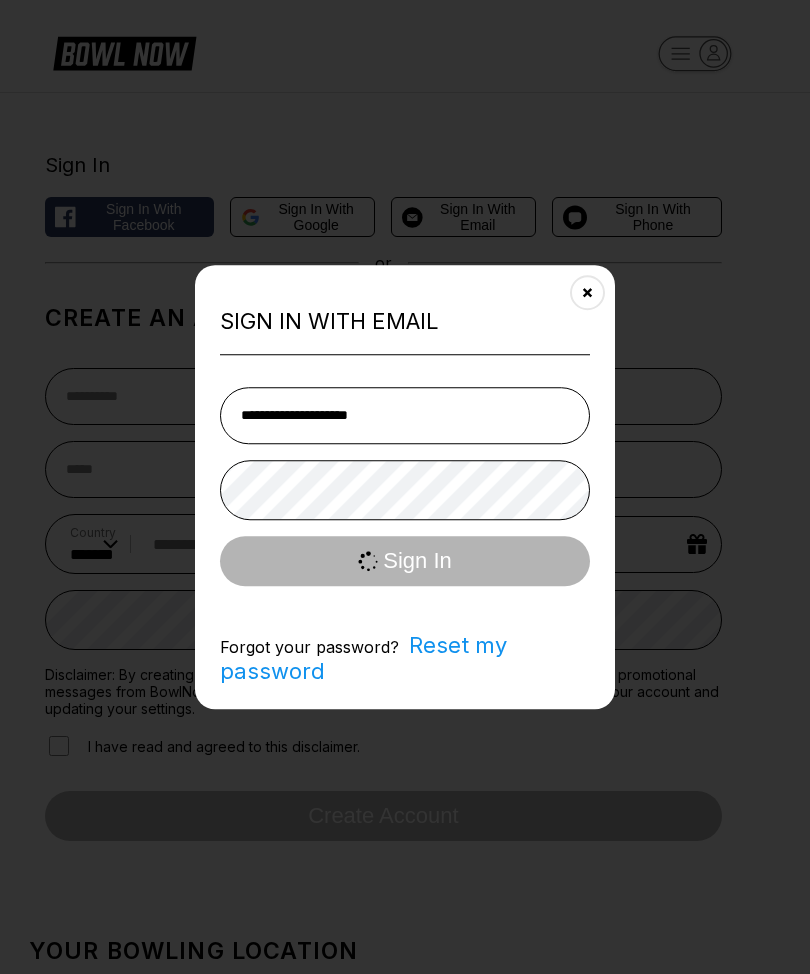 type 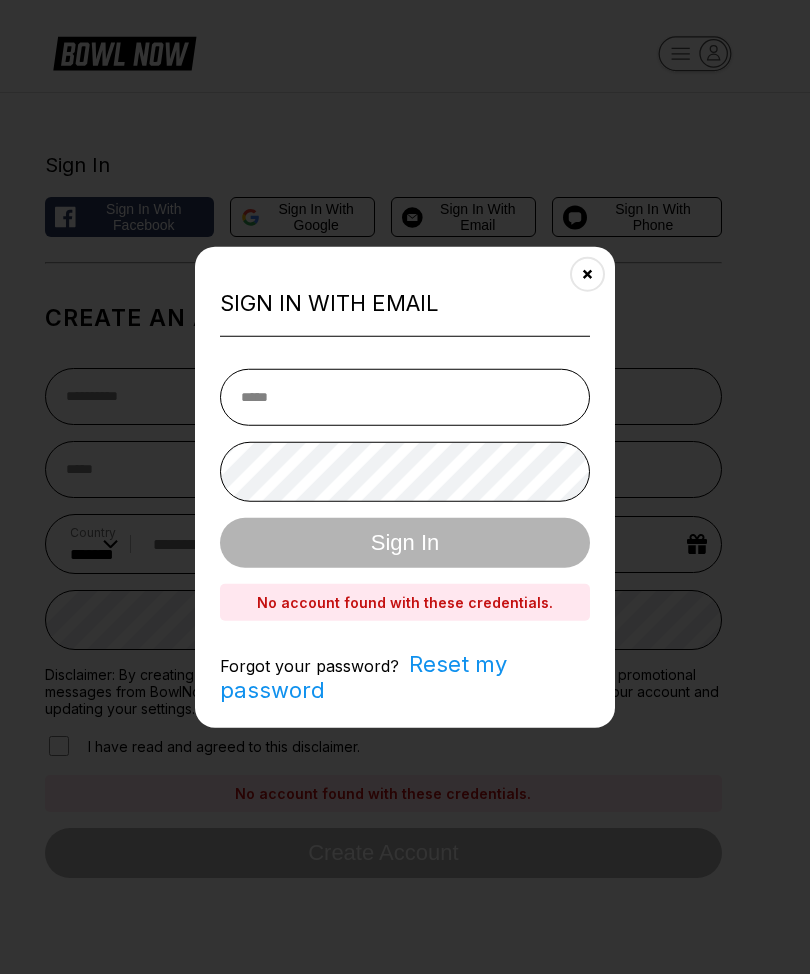 click at bounding box center [405, 487] 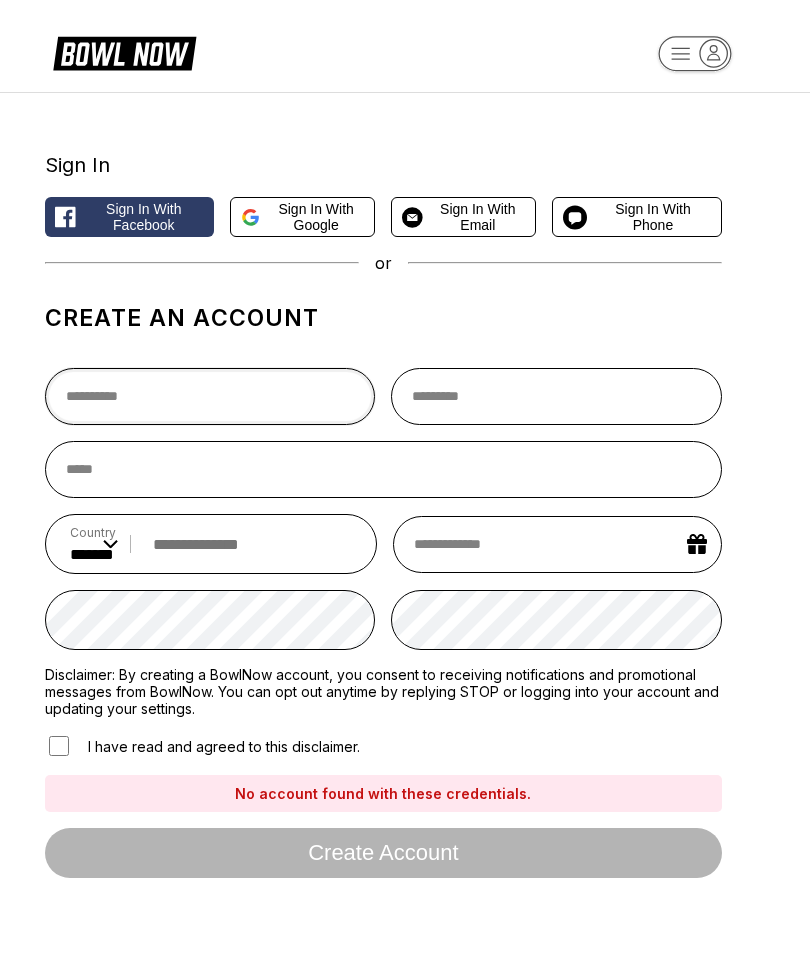 click at bounding box center (210, 396) 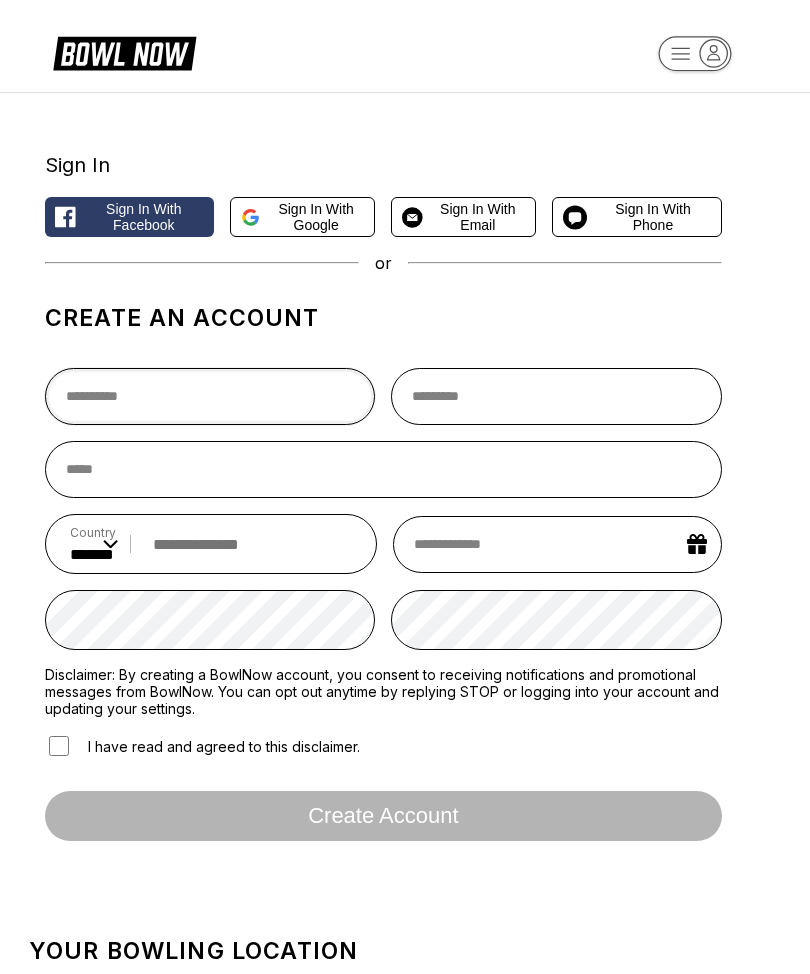 type on "*********" 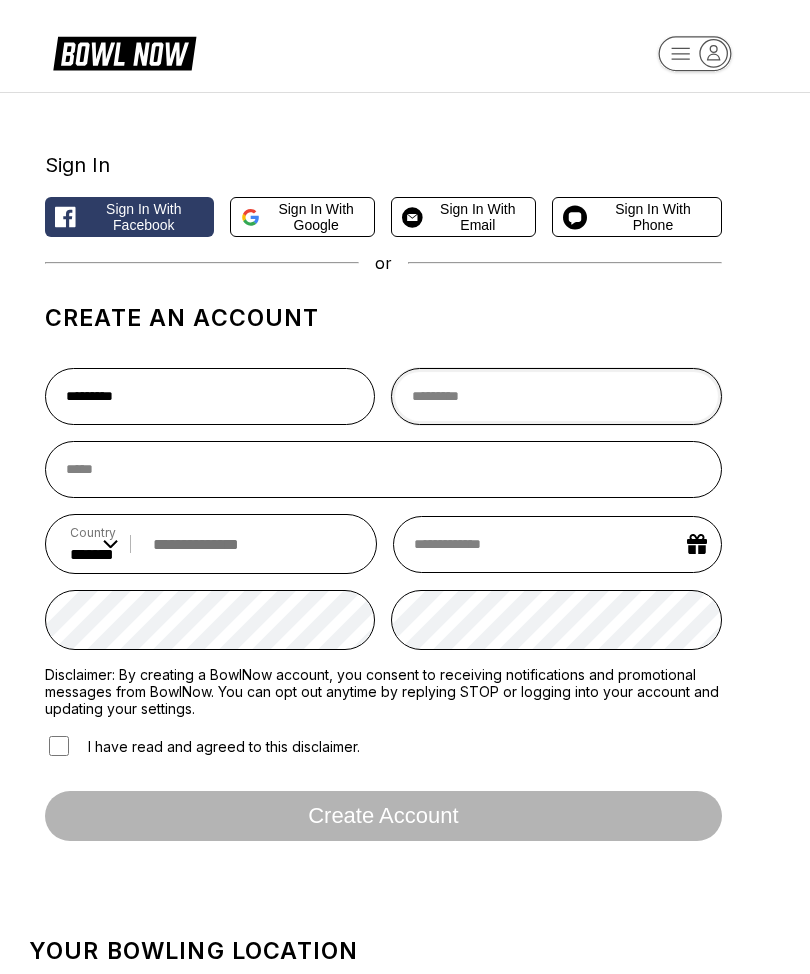 type on "******" 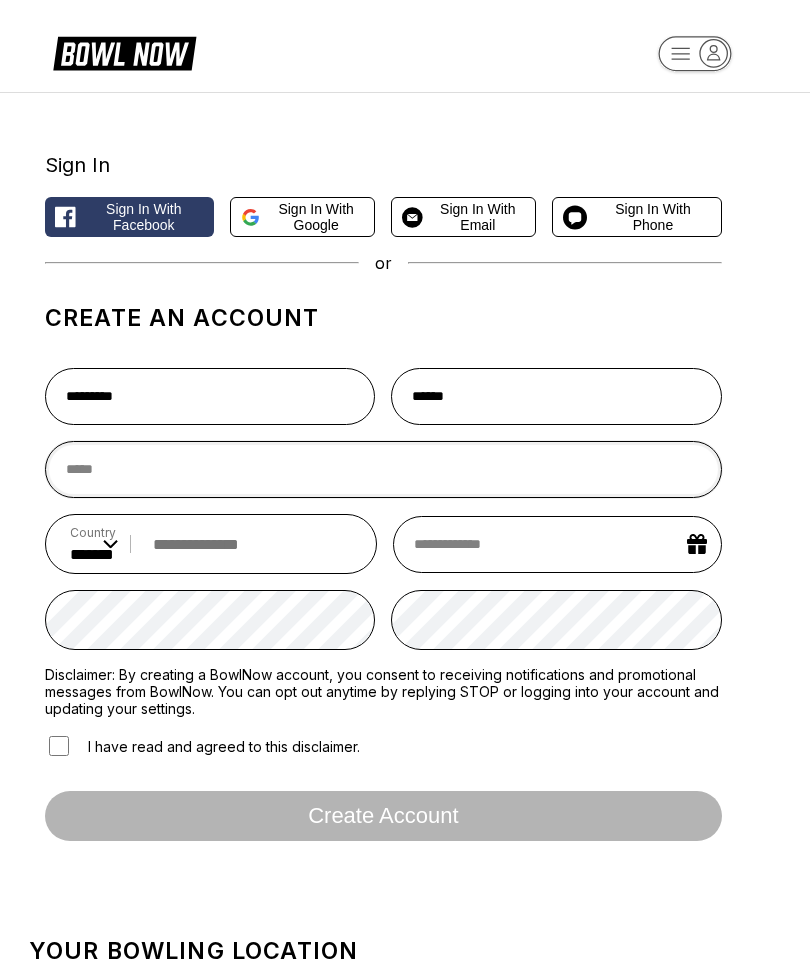 type on "**********" 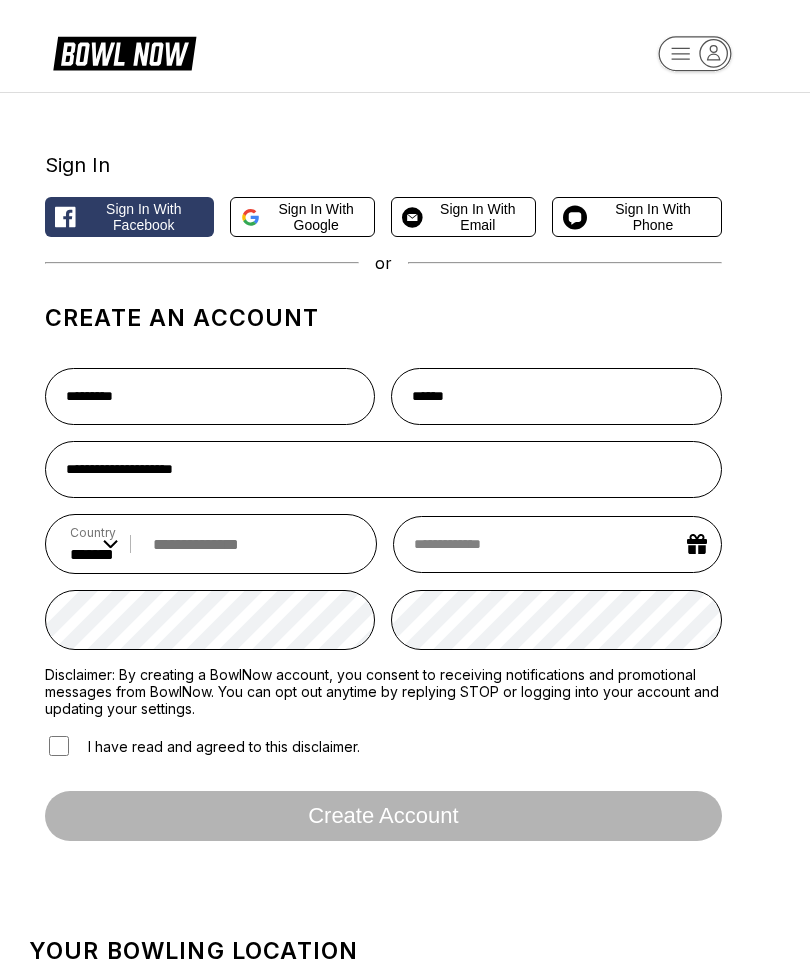 click at bounding box center [247, 544] 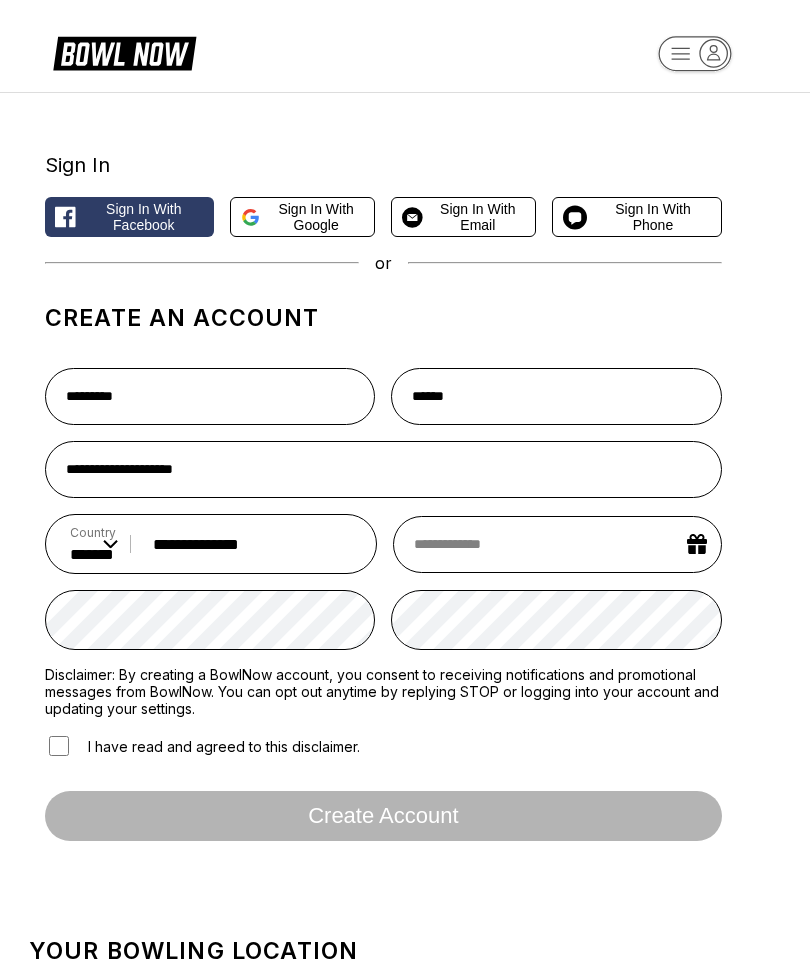 select on "*" 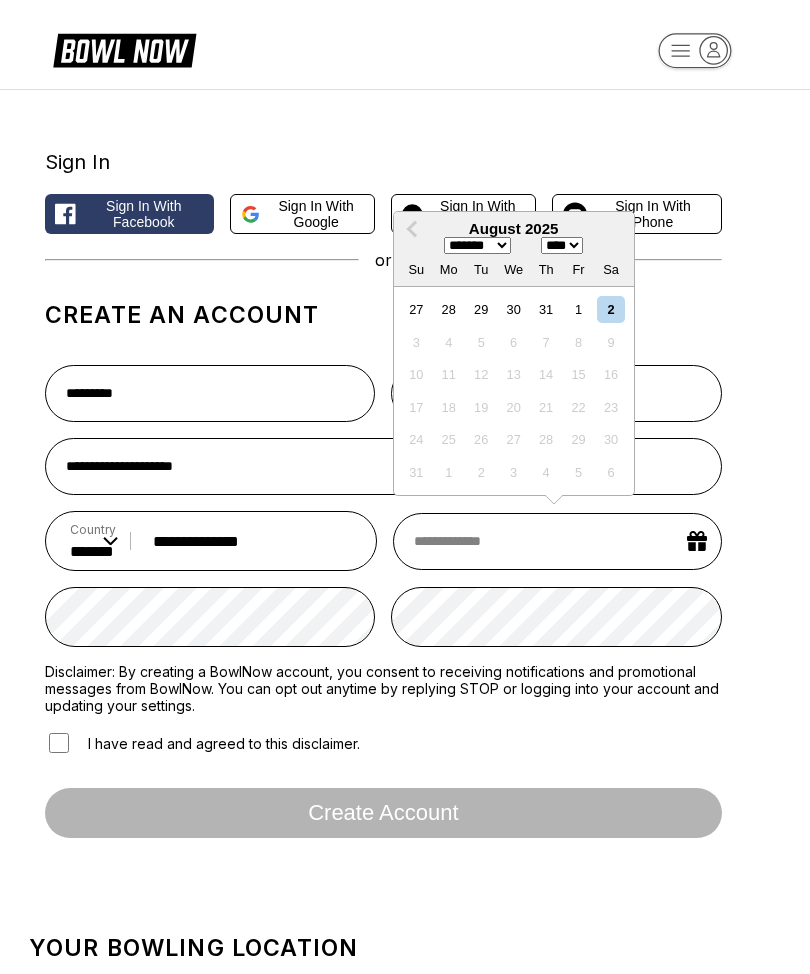 click on "******* ******** ***** ***** *** **** **** ****** ********* ******* ******** ********" at bounding box center (477, 248) 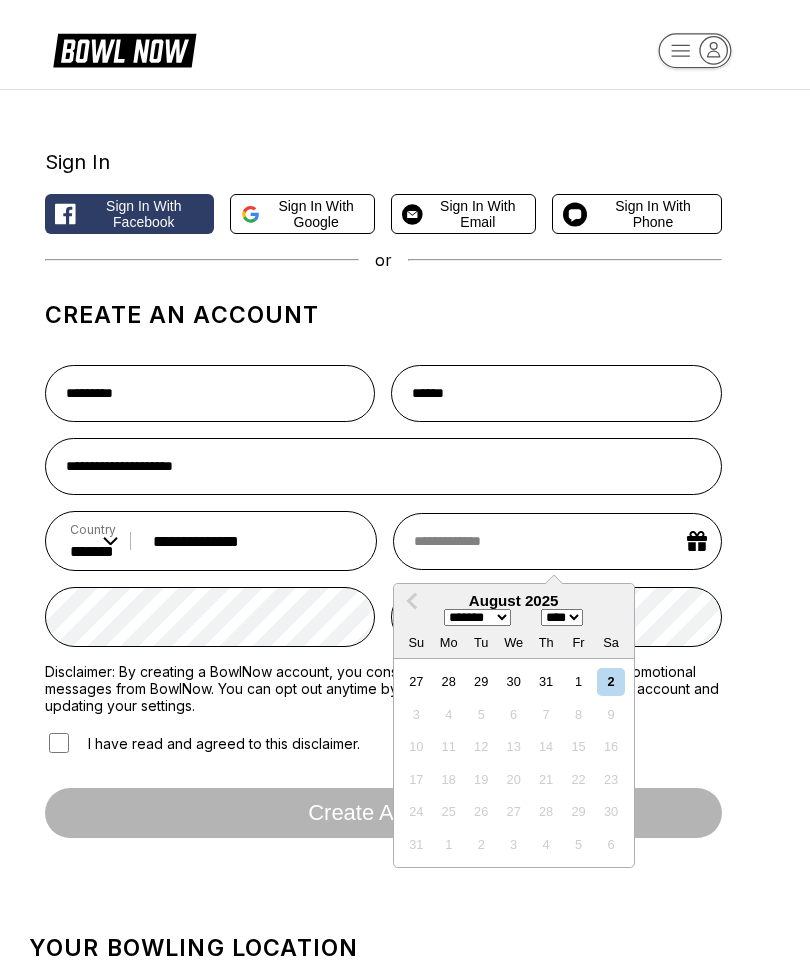 scroll, scrollTop: 3, scrollLeft: 0, axis: vertical 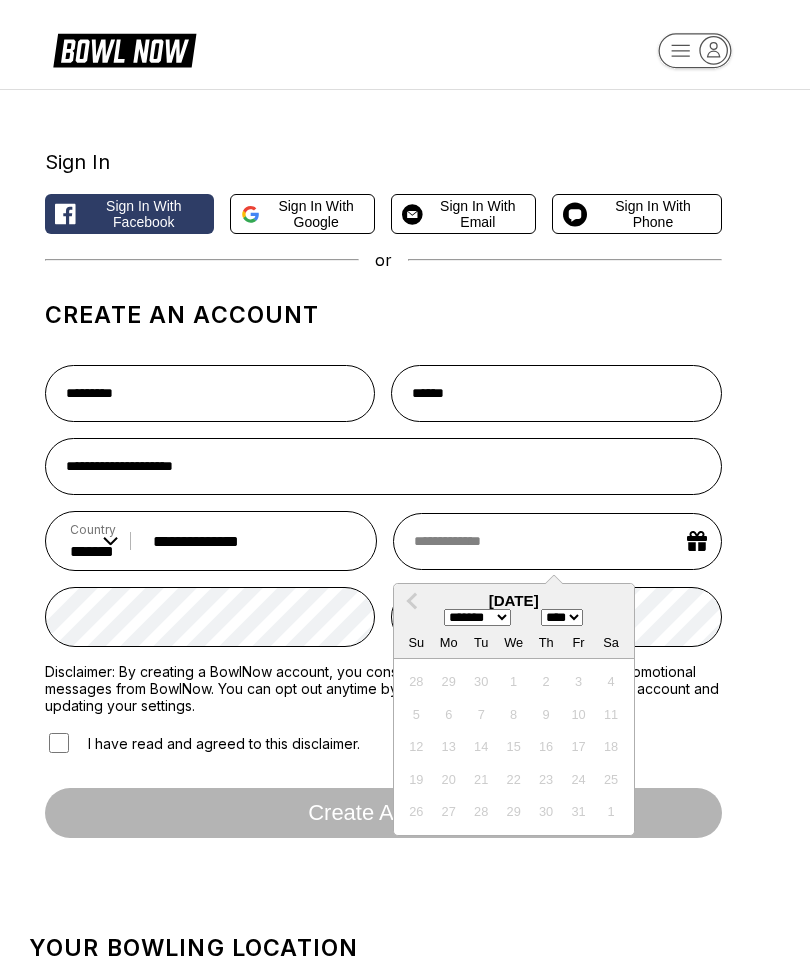 click at bounding box center [557, 541] 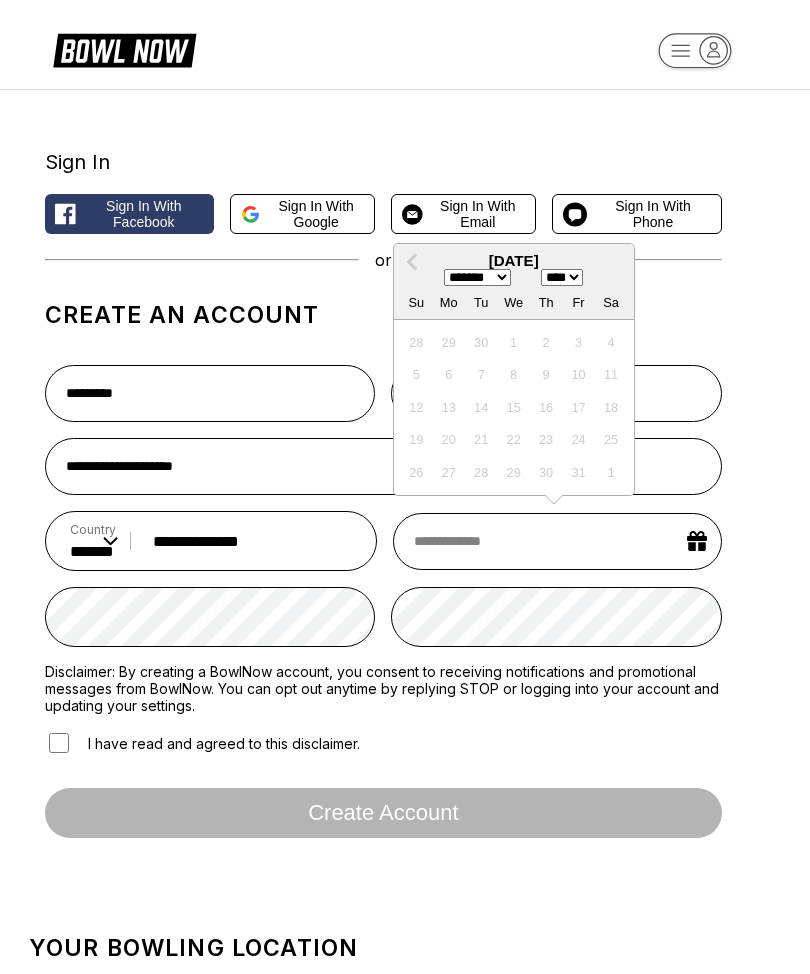 click on "******* ******** ***** ***** *** **** **** ****** ********* ******* ******** ********" at bounding box center [477, 278] 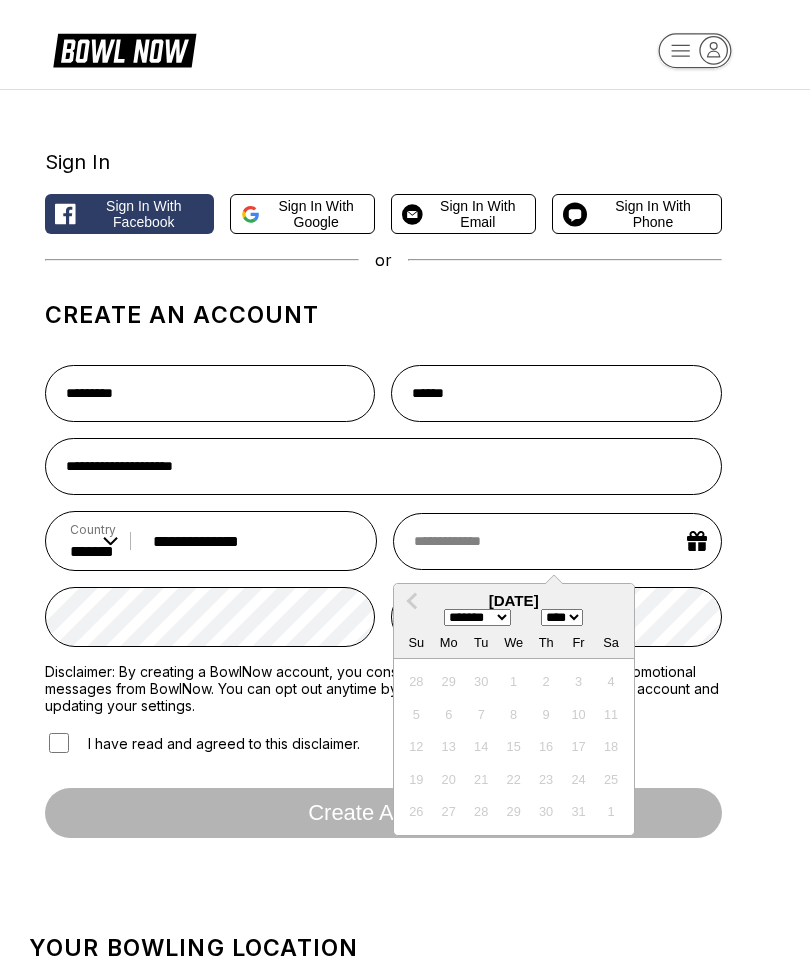 select on "*" 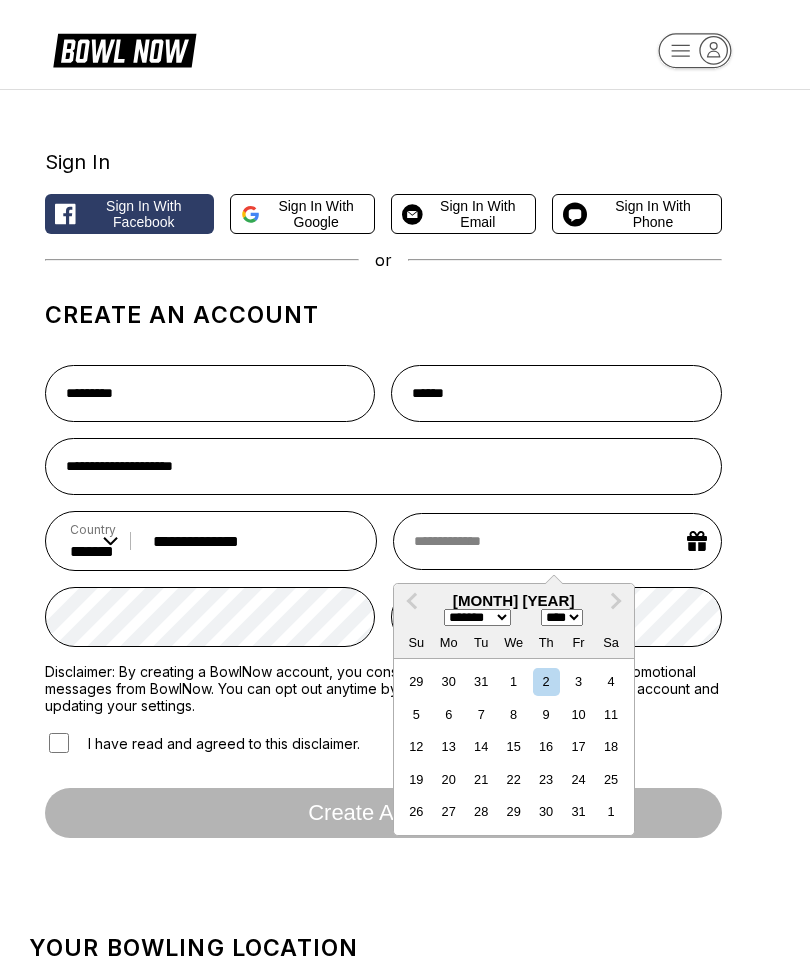 click on "**** **** **** **** **** **** **** **** **** **** **** **** **** **** **** **** **** **** **** **** **** **** **** **** **** **** **** **** **** **** **** **** **** **** **** **** **** **** **** **** **** **** **** **** **** **** **** **** **** **** **** **** **** **** **** **** **** **** **** **** **** **** **** **** **** **** **** **** **** **** **** **** **** **** **** **** **** **** **** **** **** **** **** **** **** **** **** **** **** **** **** **** **** **** **** **** **** **** **** **** **** **** **** **** **** **** **** **** **** **** **** **** **** **** **** **** **** **** **** **** **** **** **** **** **** ****" at bounding box center (562, 617) 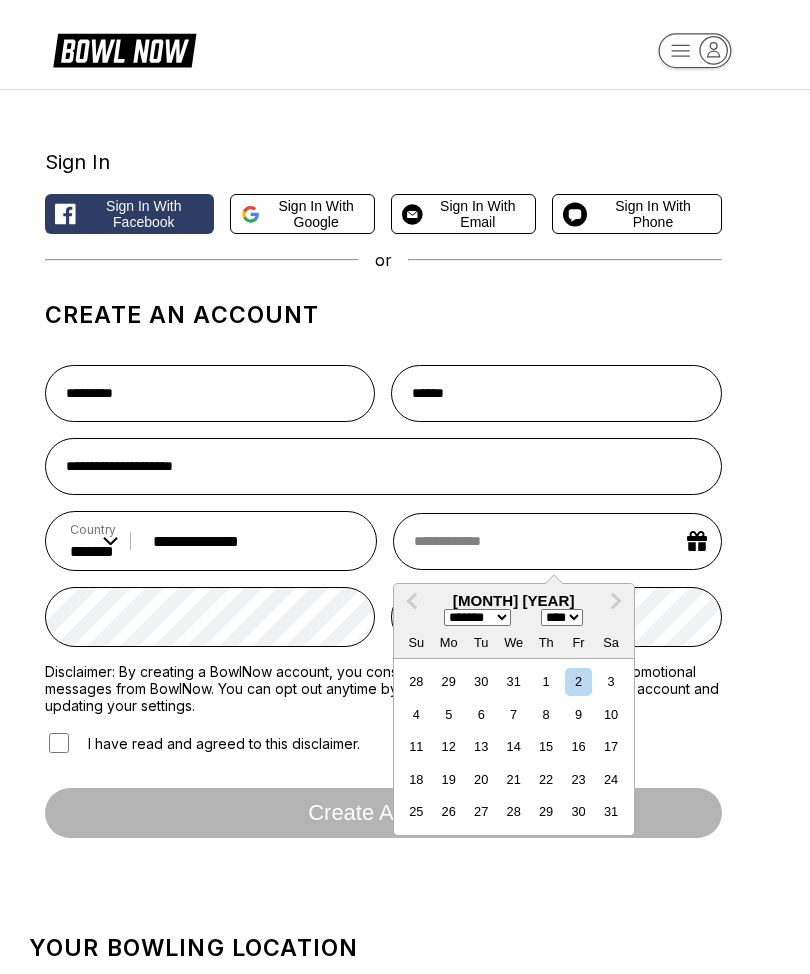click on "5" at bounding box center (448, 714) 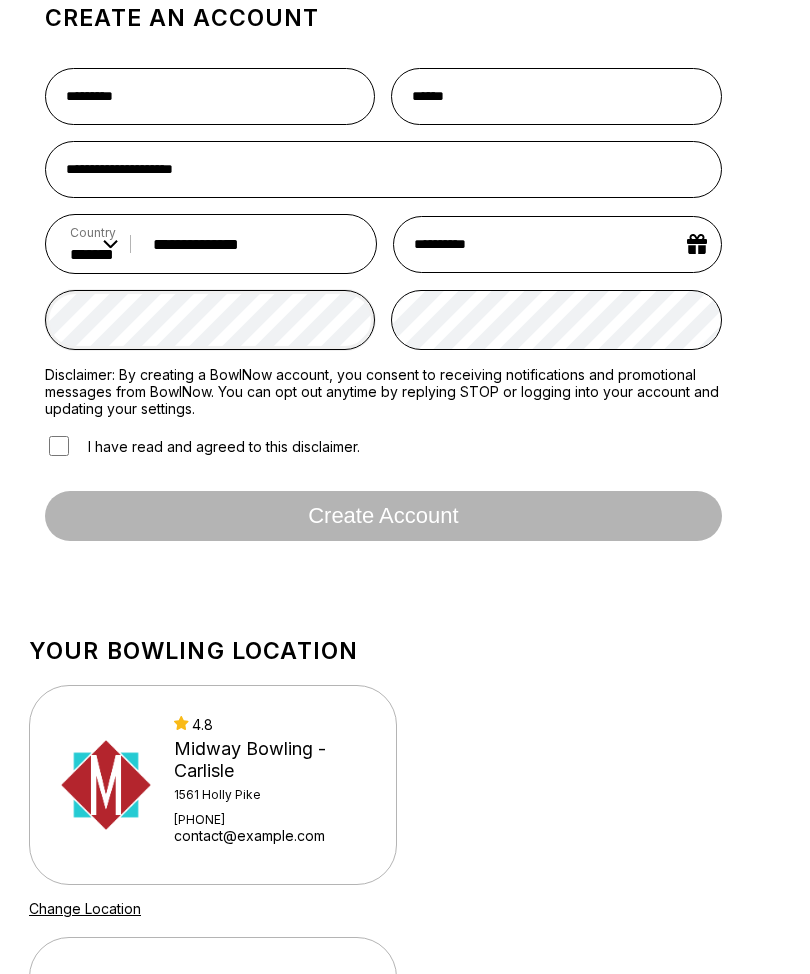 scroll, scrollTop: 299, scrollLeft: 0, axis: vertical 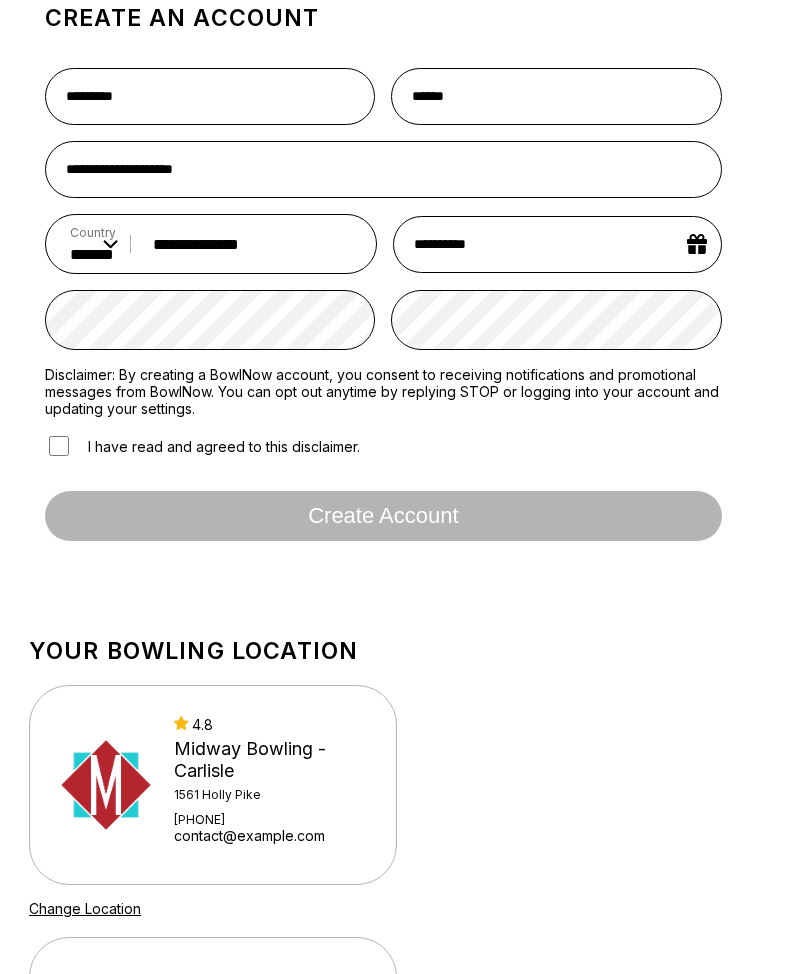 click on "I have read and agreed to this disclaimer." at bounding box center (202, 447) 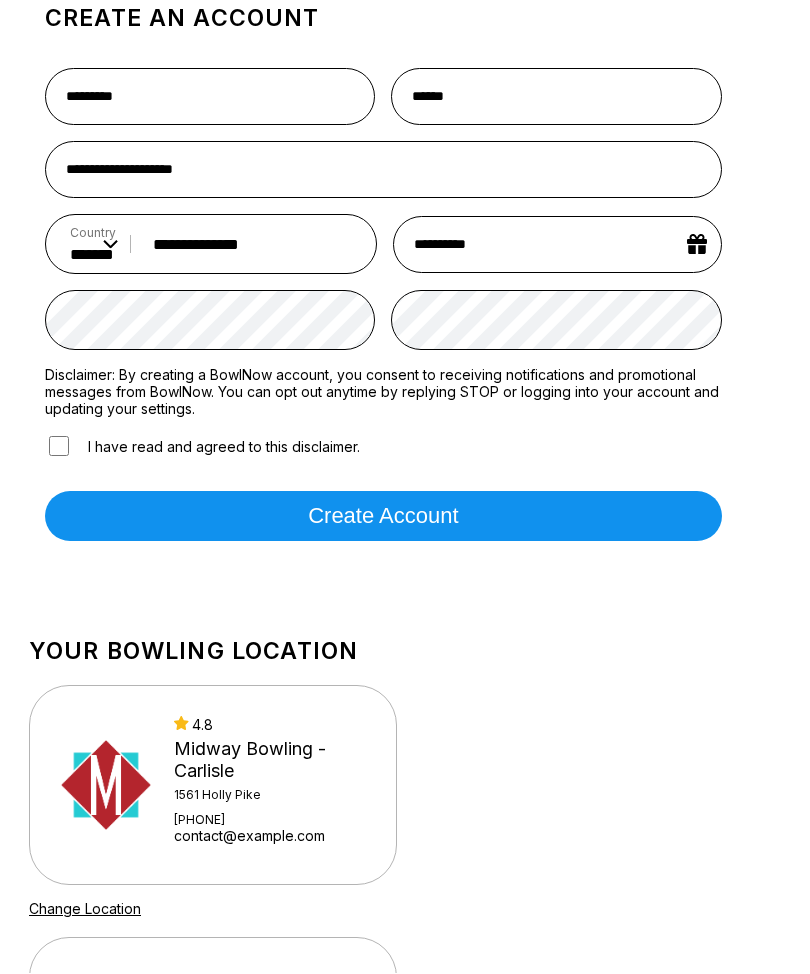 scroll, scrollTop: 300, scrollLeft: 0, axis: vertical 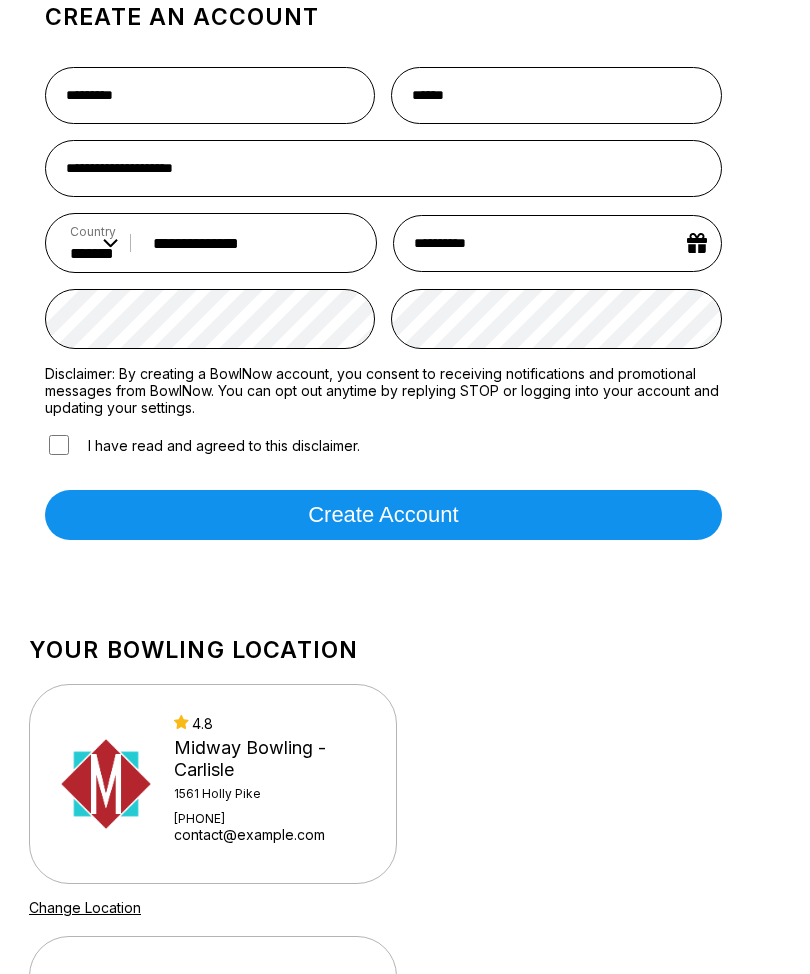 click on "Create account" at bounding box center [383, 516] 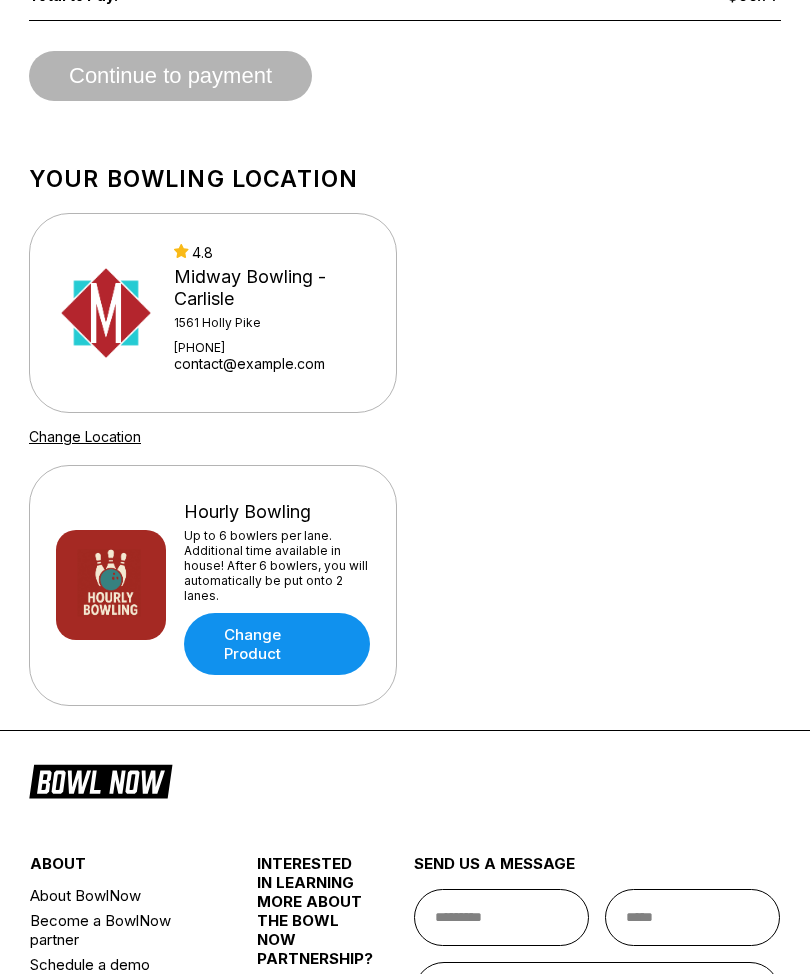 scroll, scrollTop: 1135, scrollLeft: 0, axis: vertical 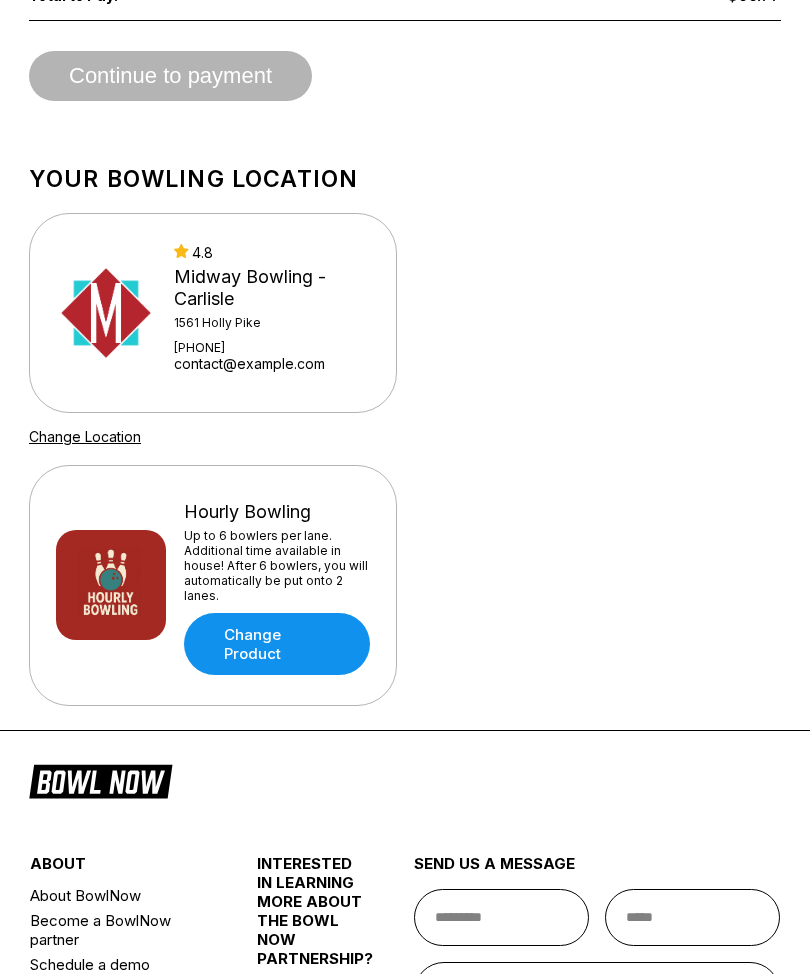 click on "Change Product" at bounding box center [277, 644] 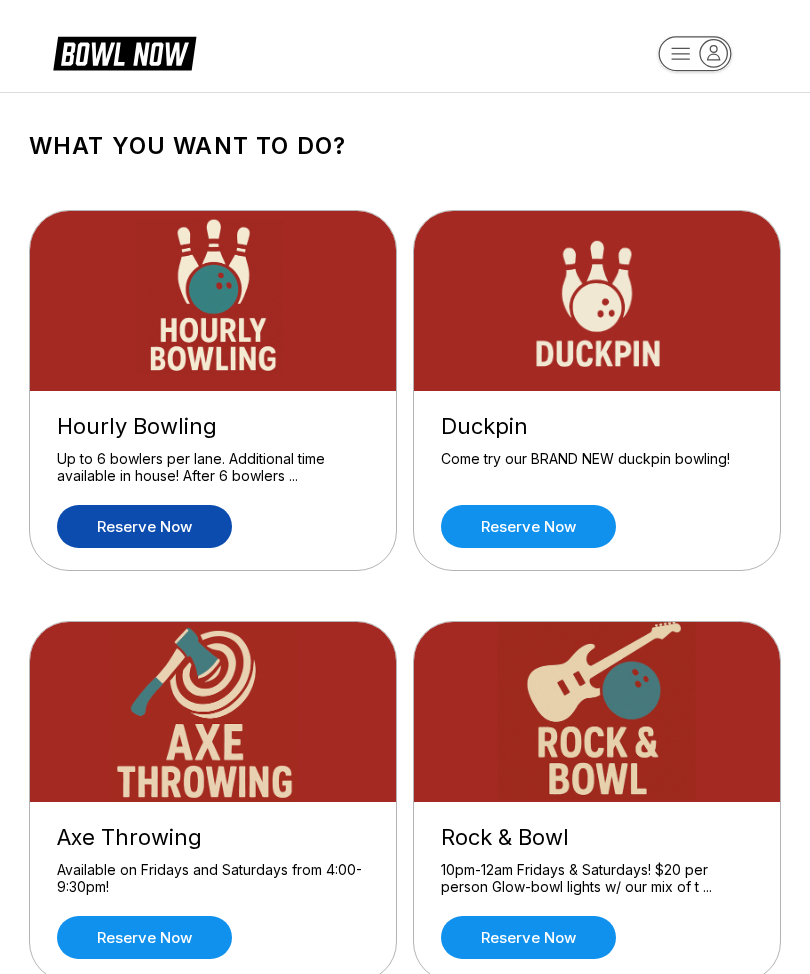click on "Reserve now" at bounding box center [144, 526] 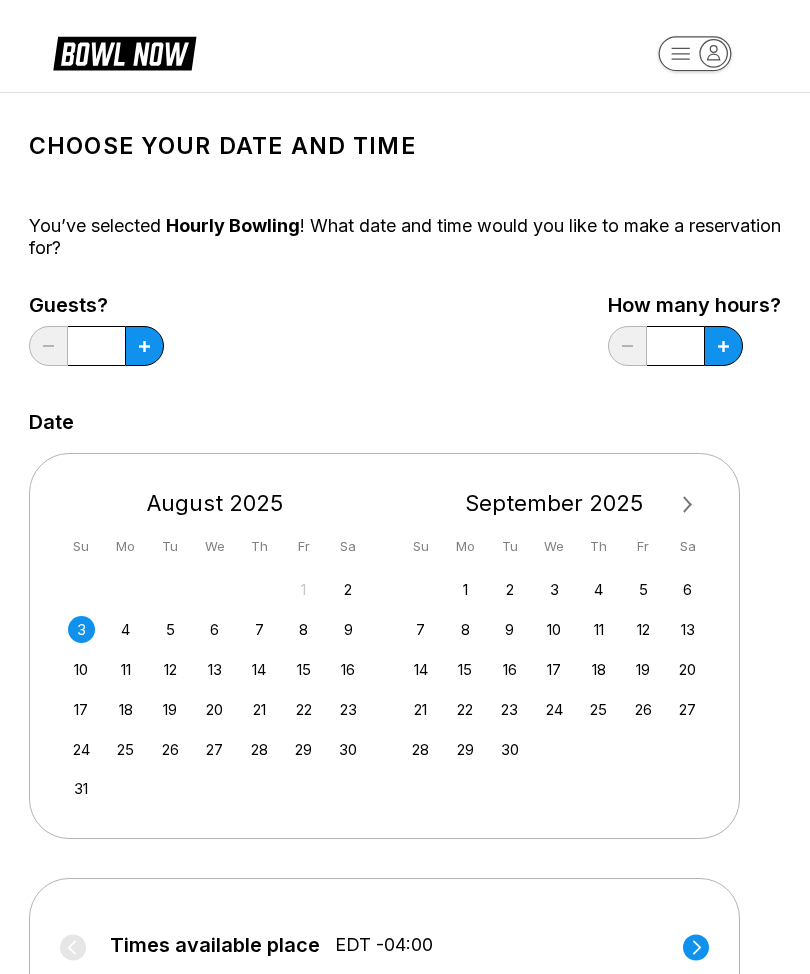 click 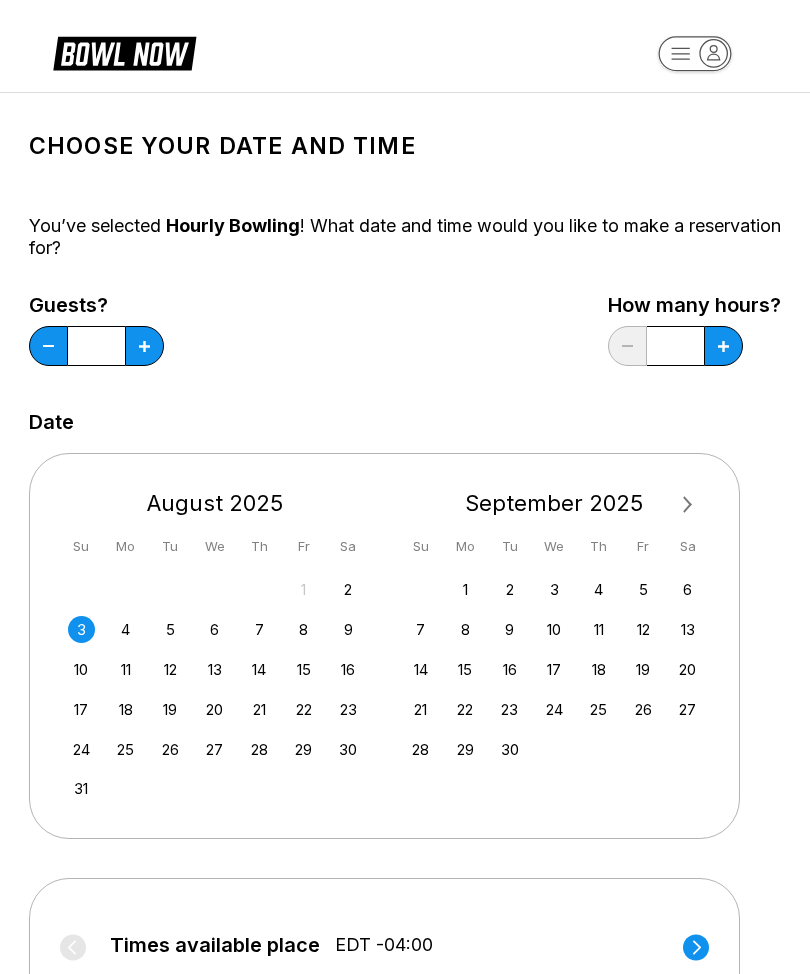 click at bounding box center [144, 346] 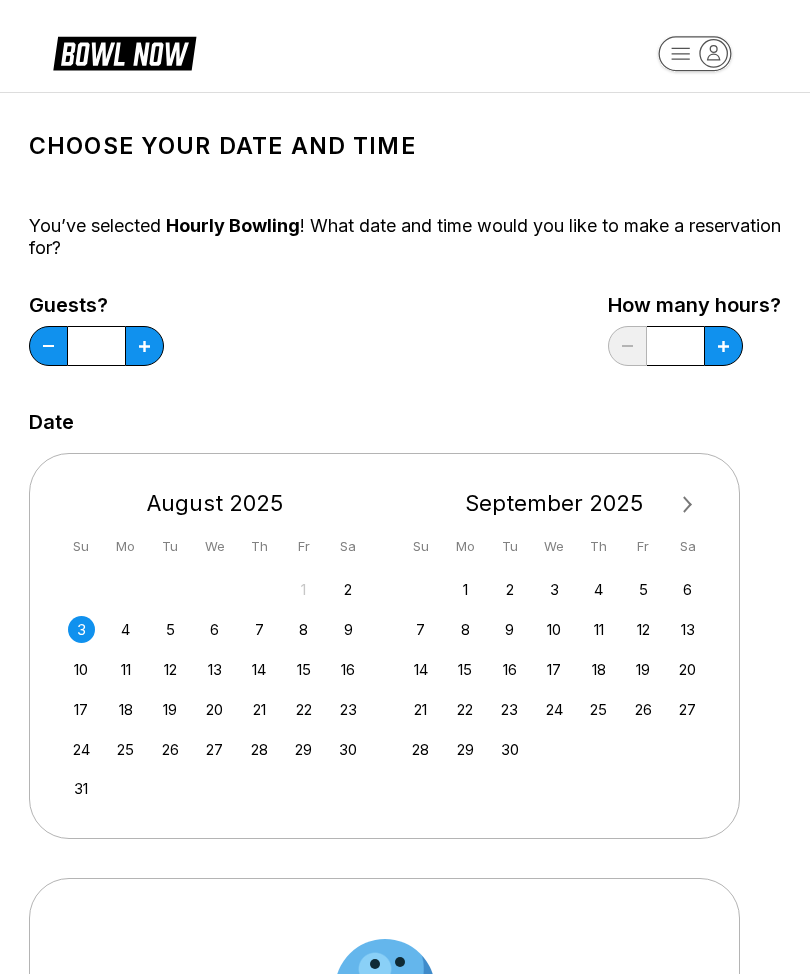 click at bounding box center (144, 346) 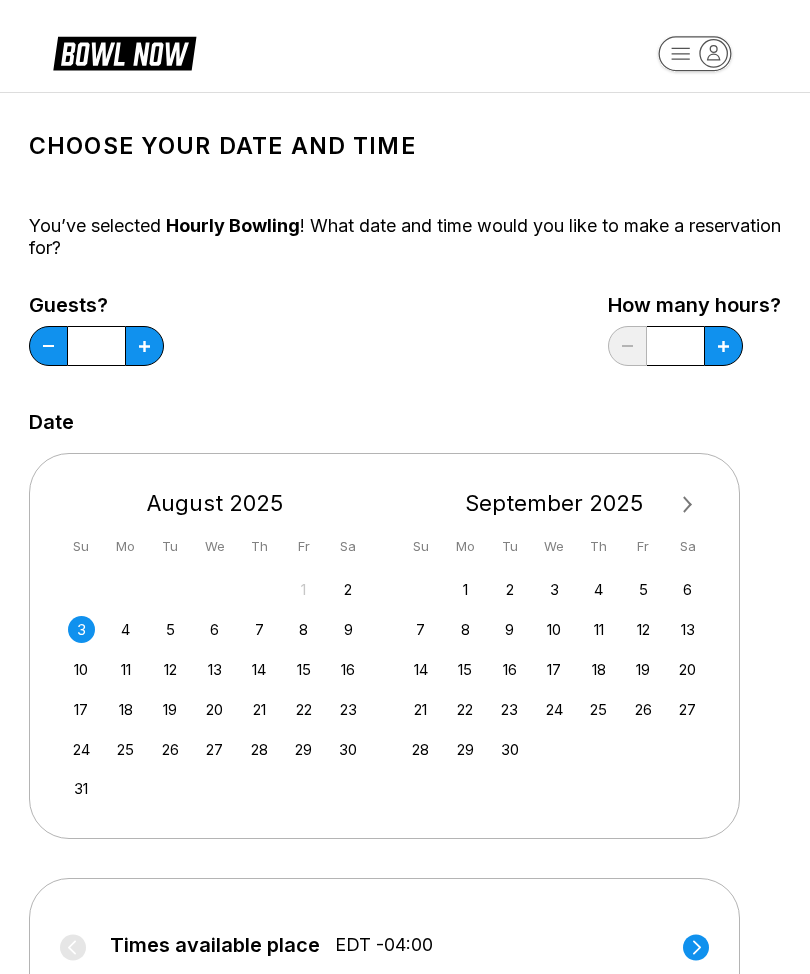 click at bounding box center [144, 346] 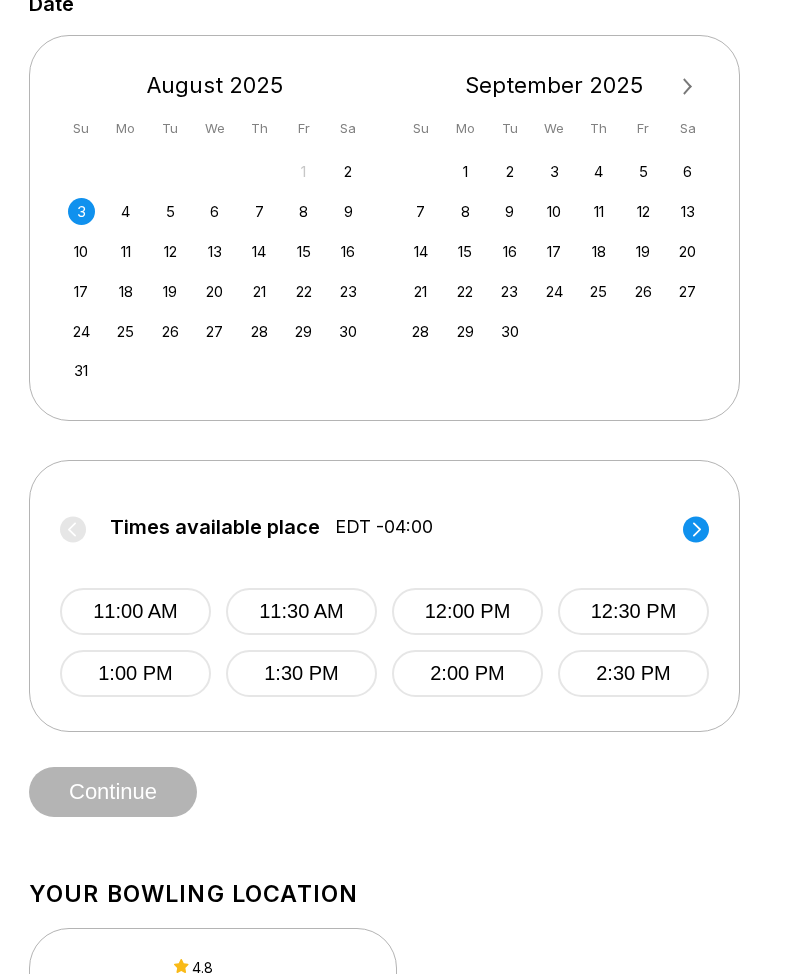 scroll, scrollTop: 417, scrollLeft: 0, axis: vertical 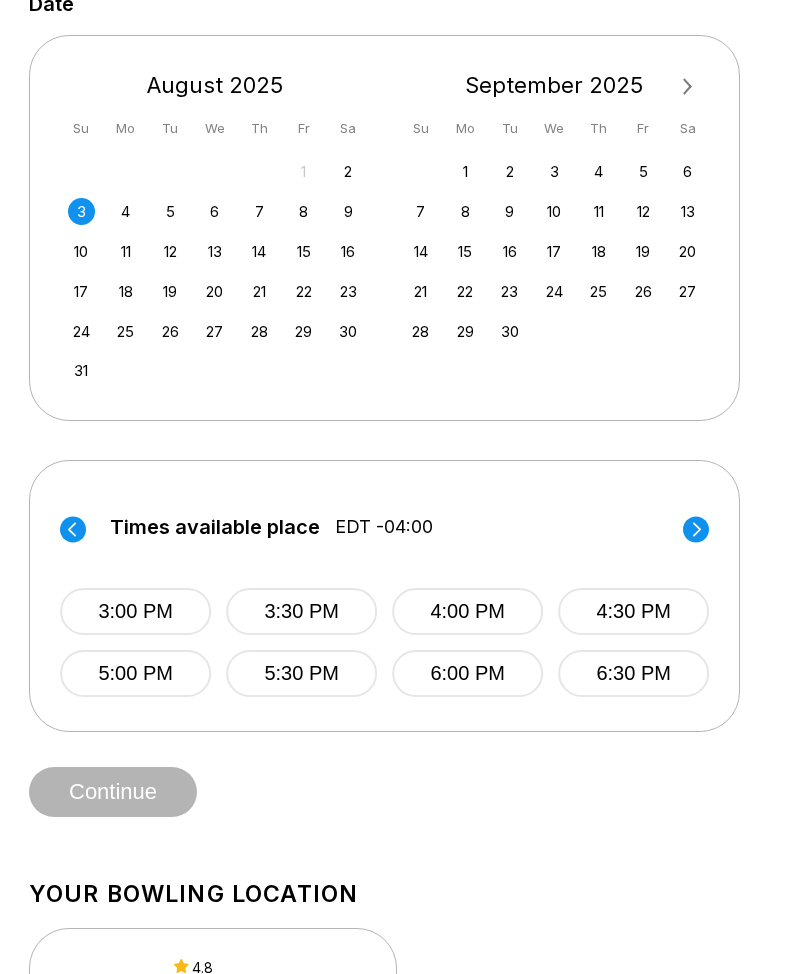 click on "5:00 PM" at bounding box center [135, 674] 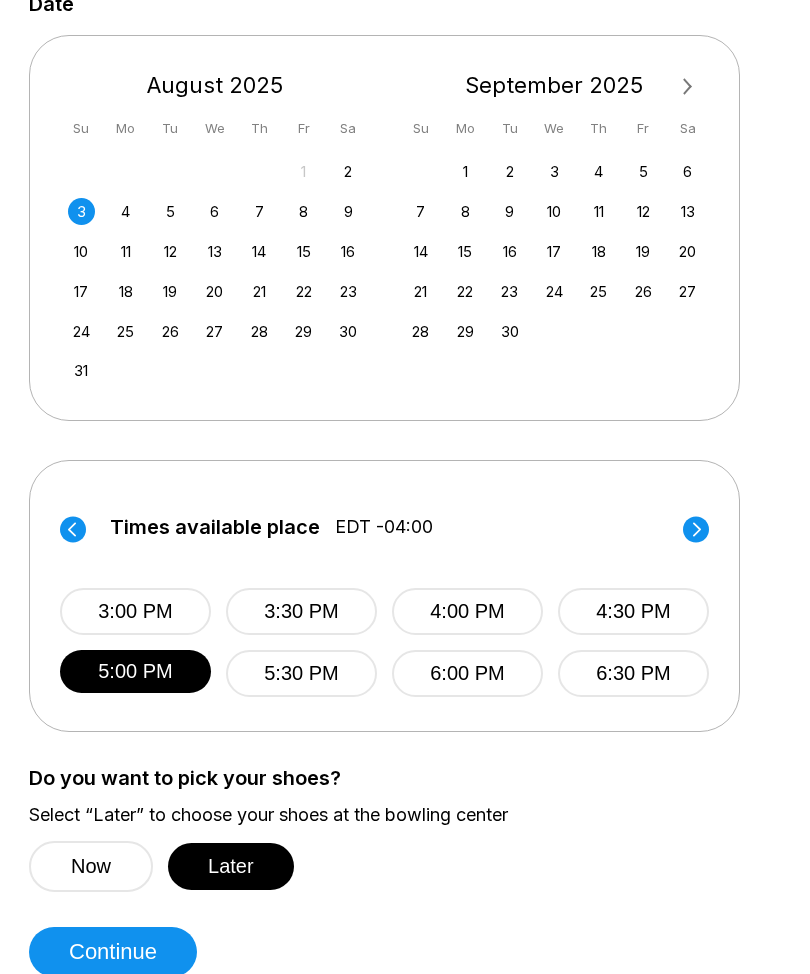 click on "Continue" at bounding box center [113, 952] 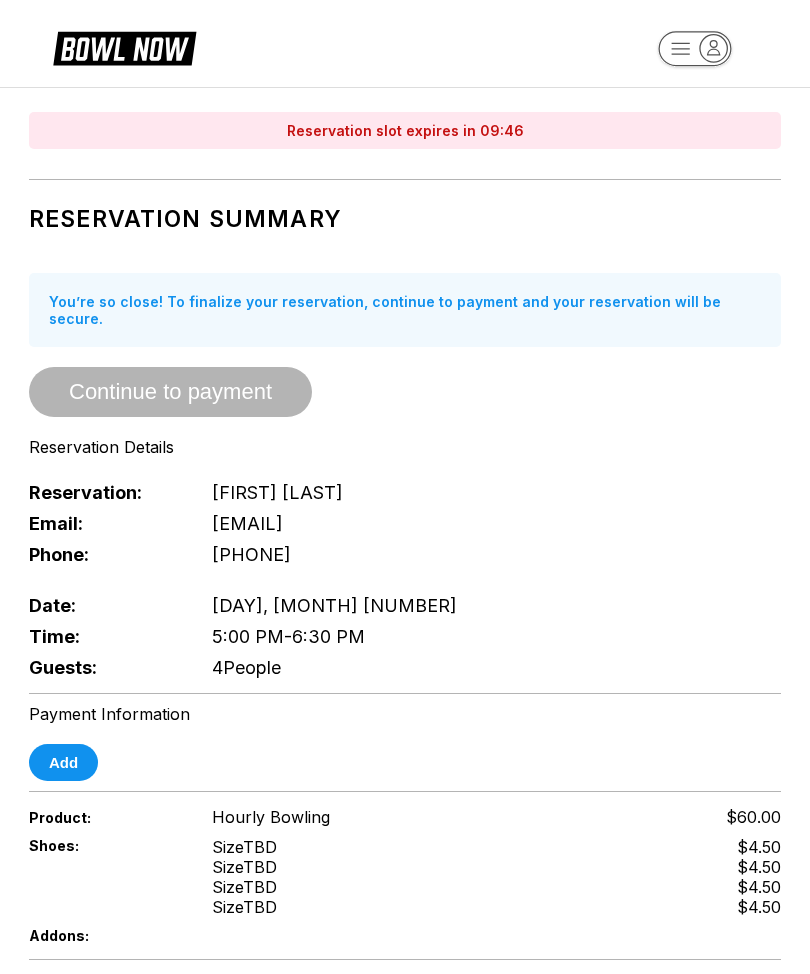 scroll, scrollTop: 0, scrollLeft: 0, axis: both 